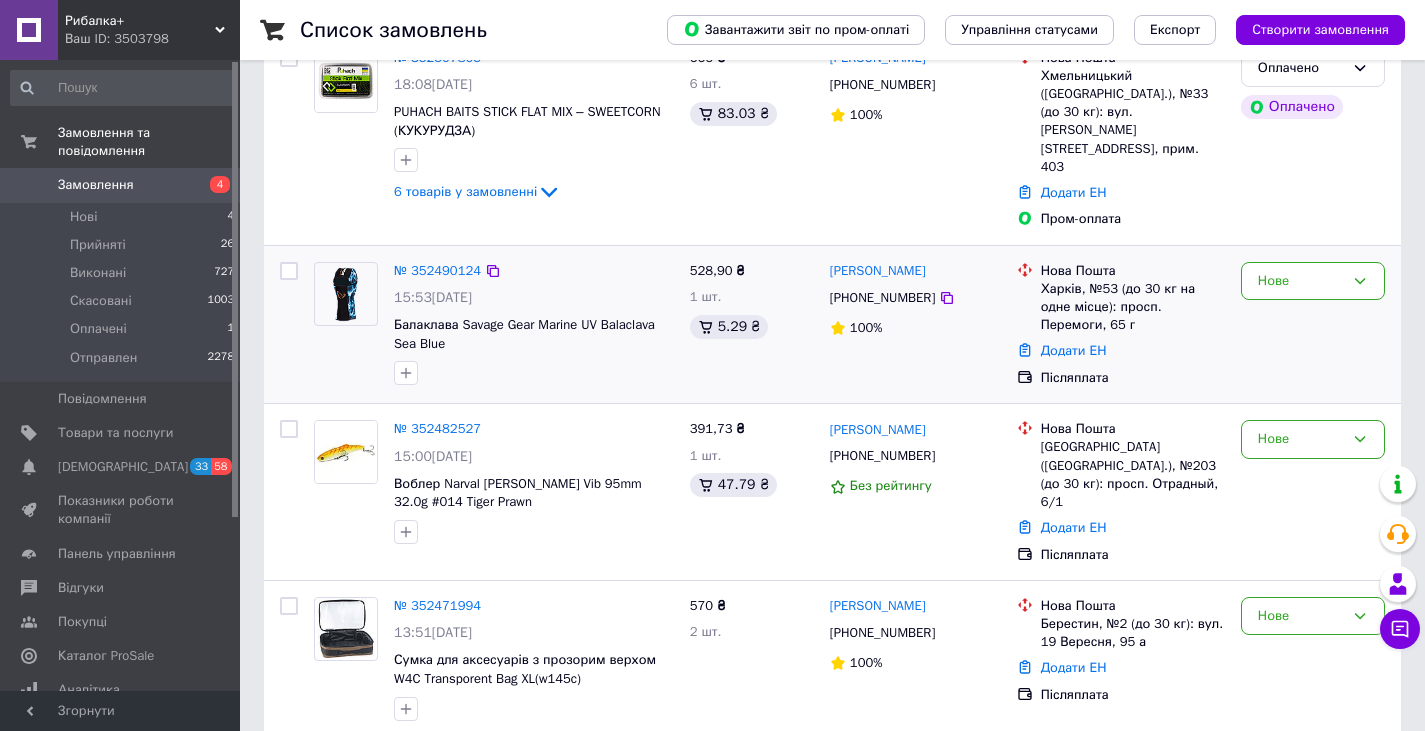 scroll, scrollTop: 300, scrollLeft: 0, axis: vertical 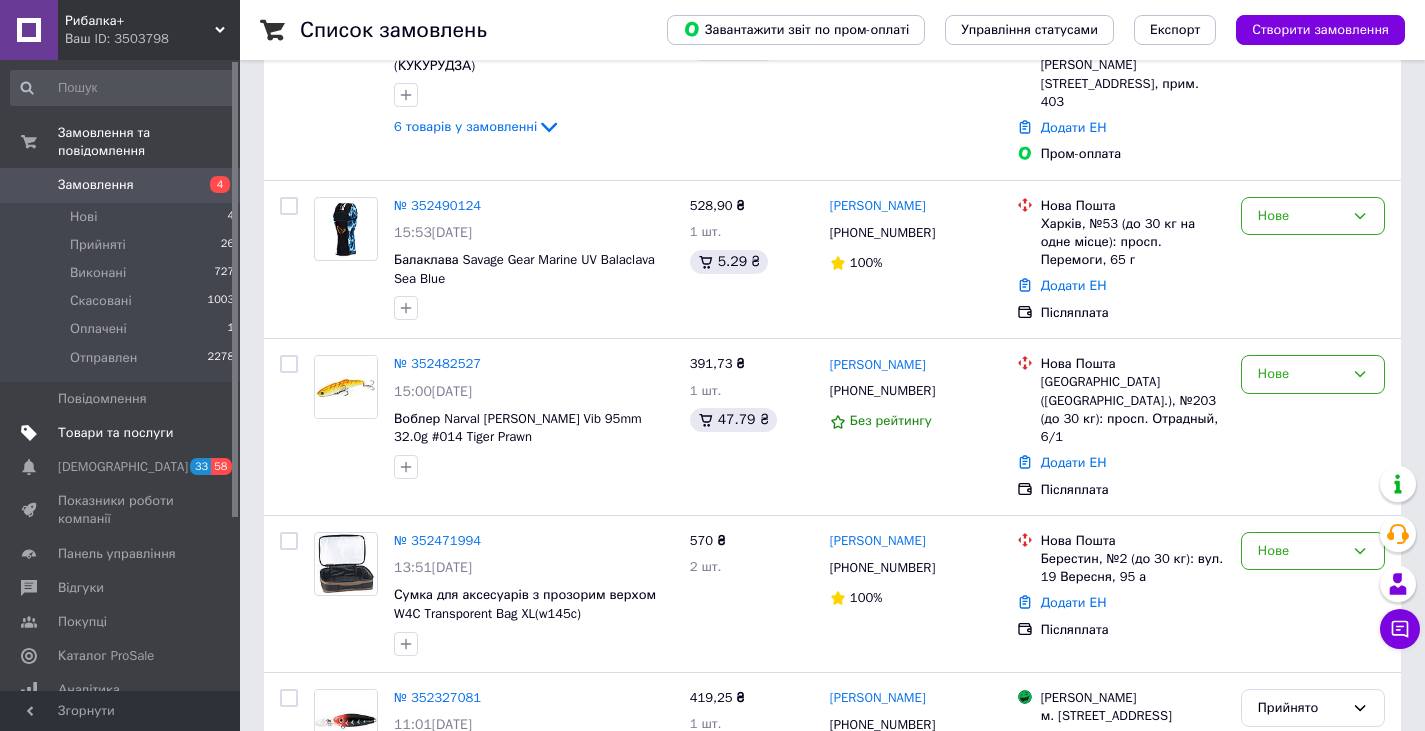 click on "Товари та послуги" at bounding box center [115, 433] 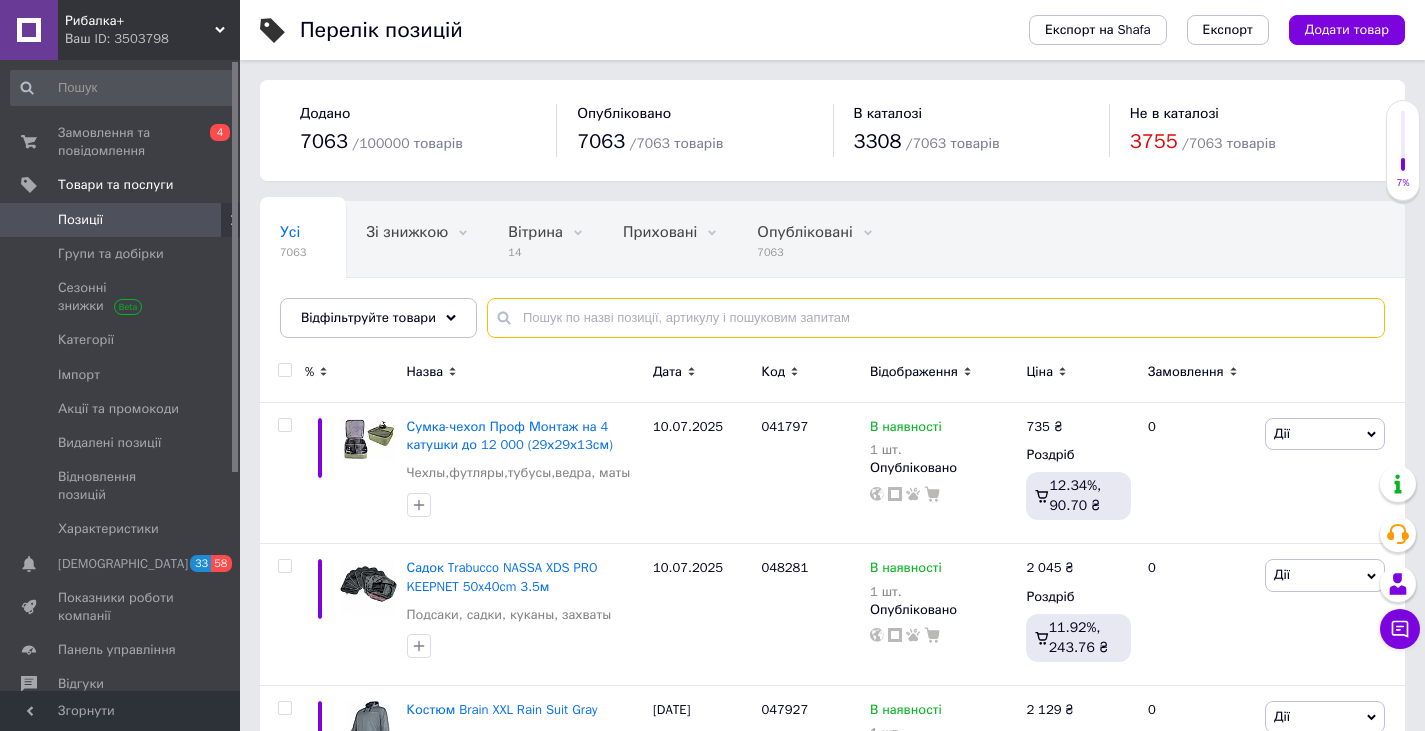 click at bounding box center [936, 318] 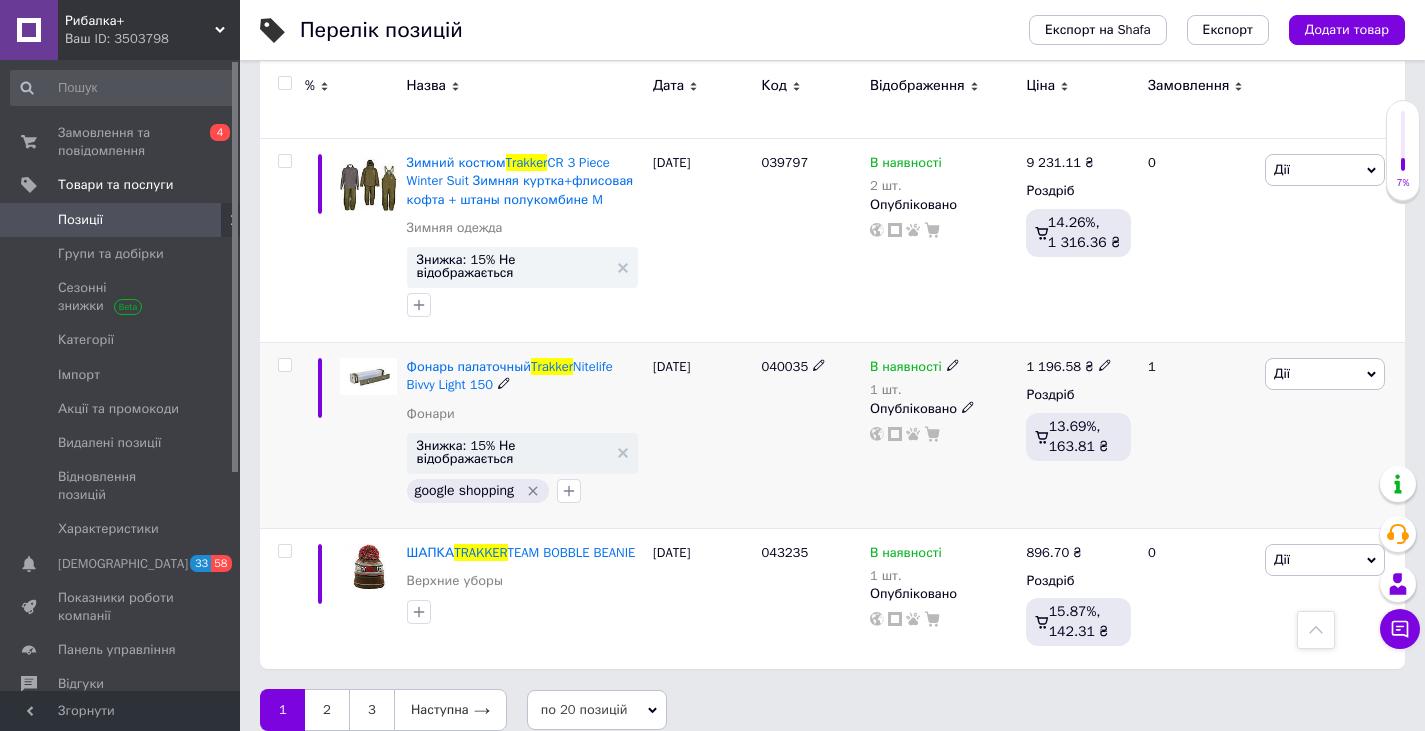 scroll, scrollTop: 2928, scrollLeft: 0, axis: vertical 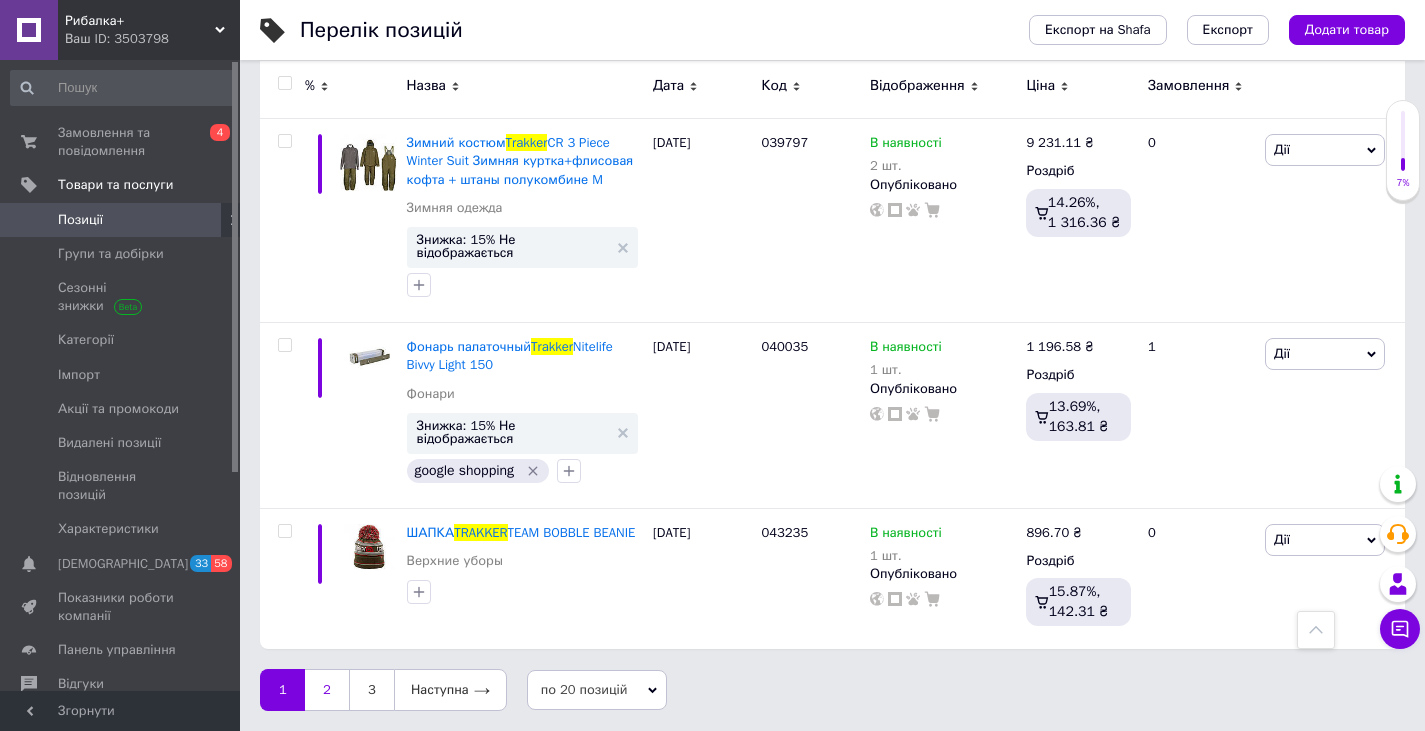 type on "trakker" 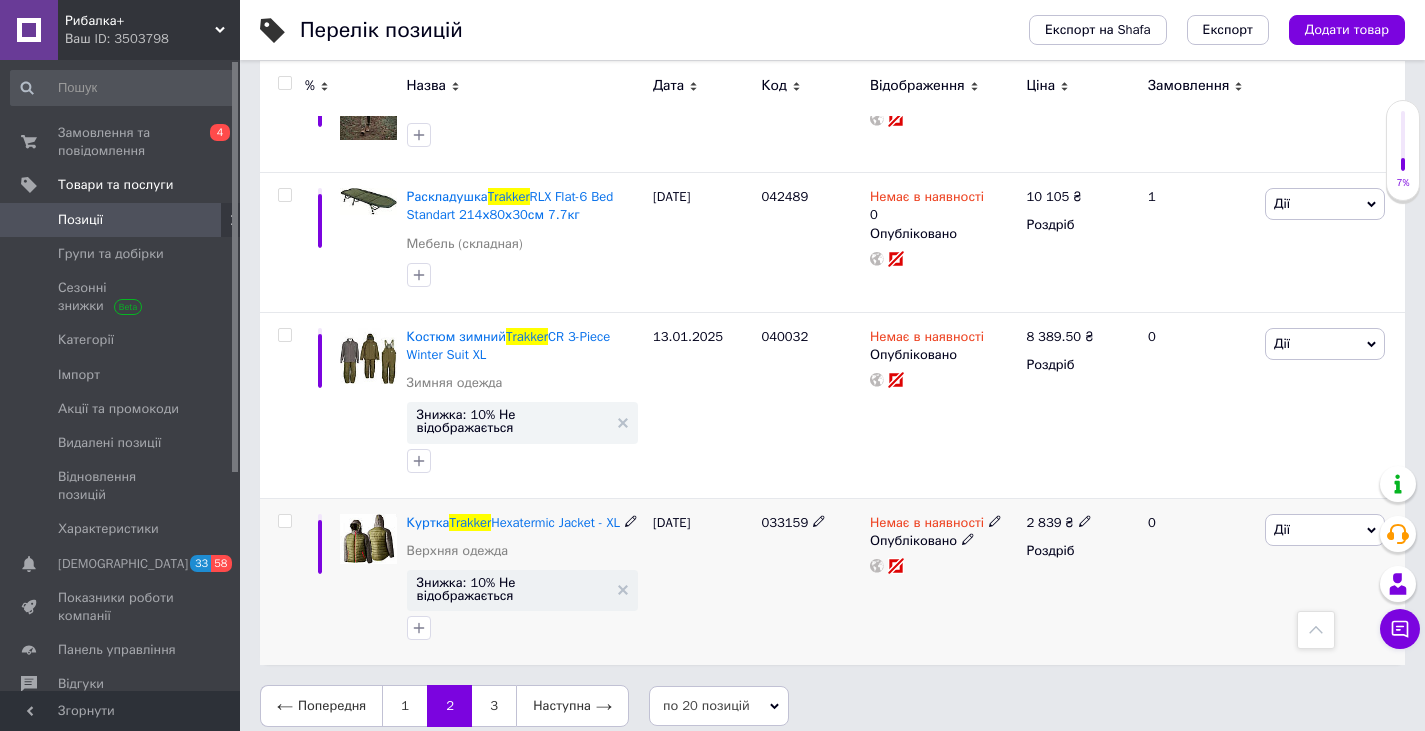 scroll, scrollTop: 2966, scrollLeft: 0, axis: vertical 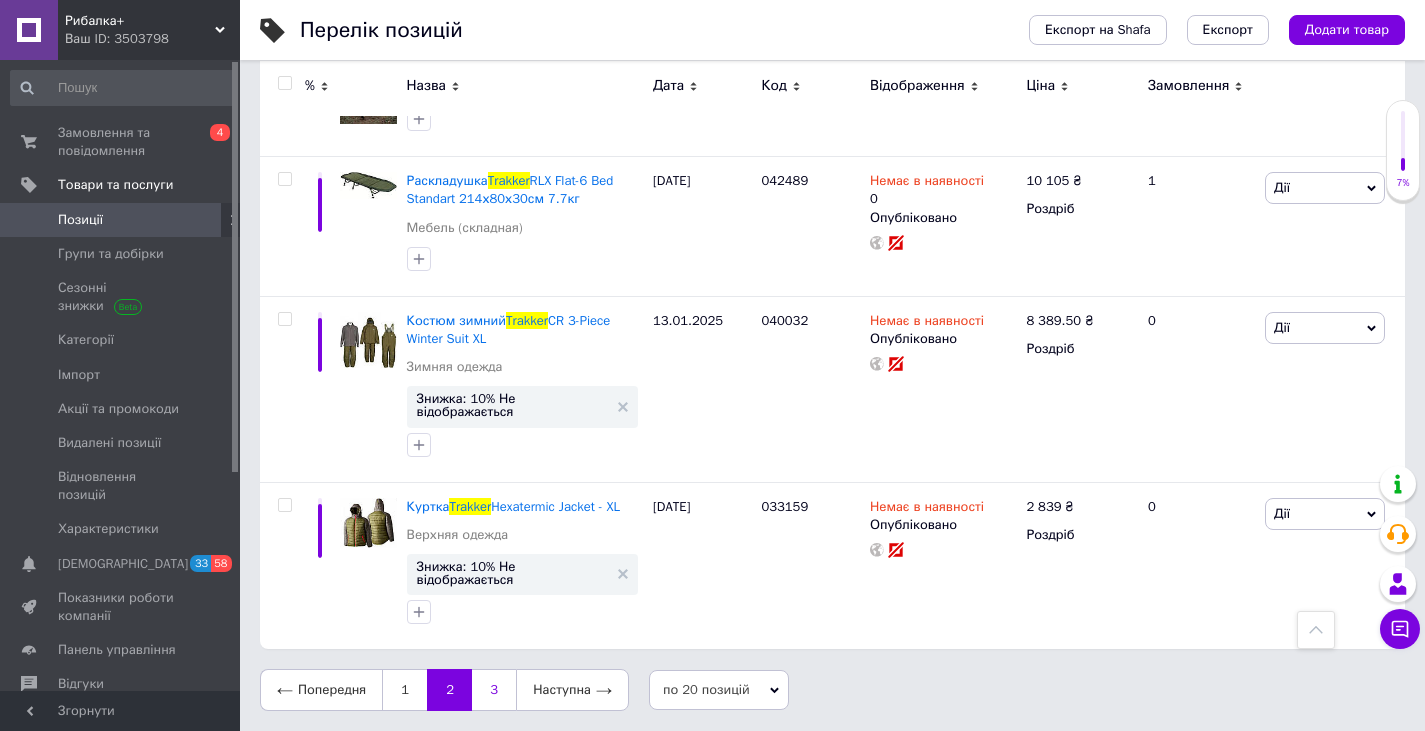click on "3" at bounding box center (494, 690) 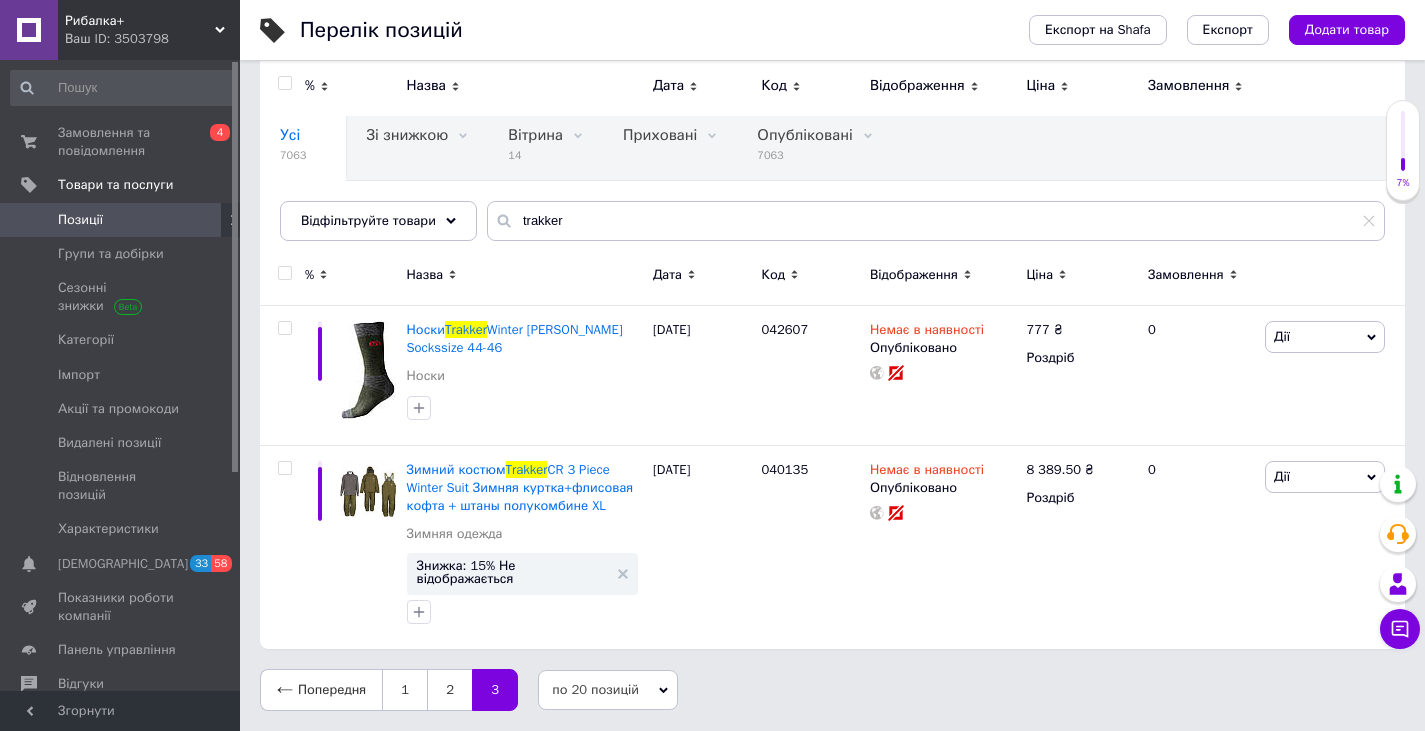 scroll, scrollTop: 97, scrollLeft: 0, axis: vertical 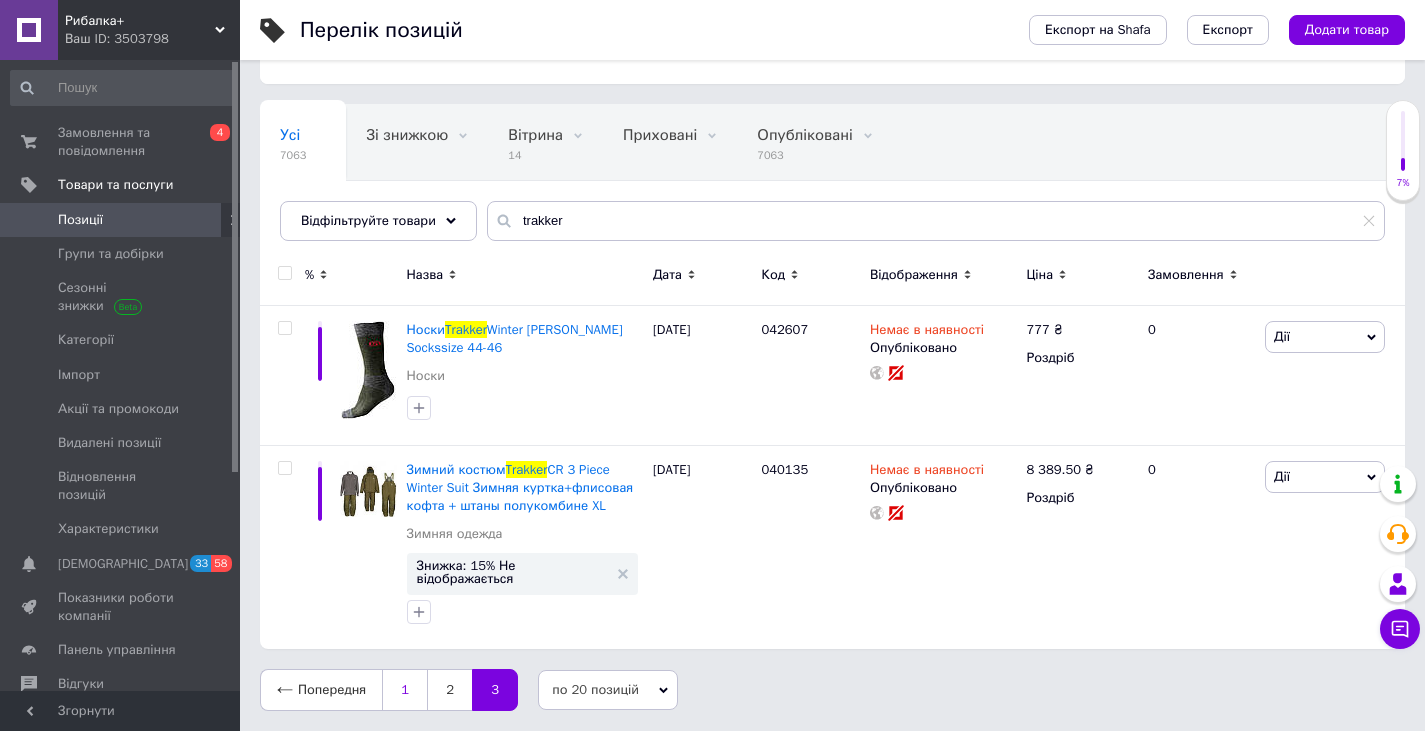 click on "1" at bounding box center (404, 690) 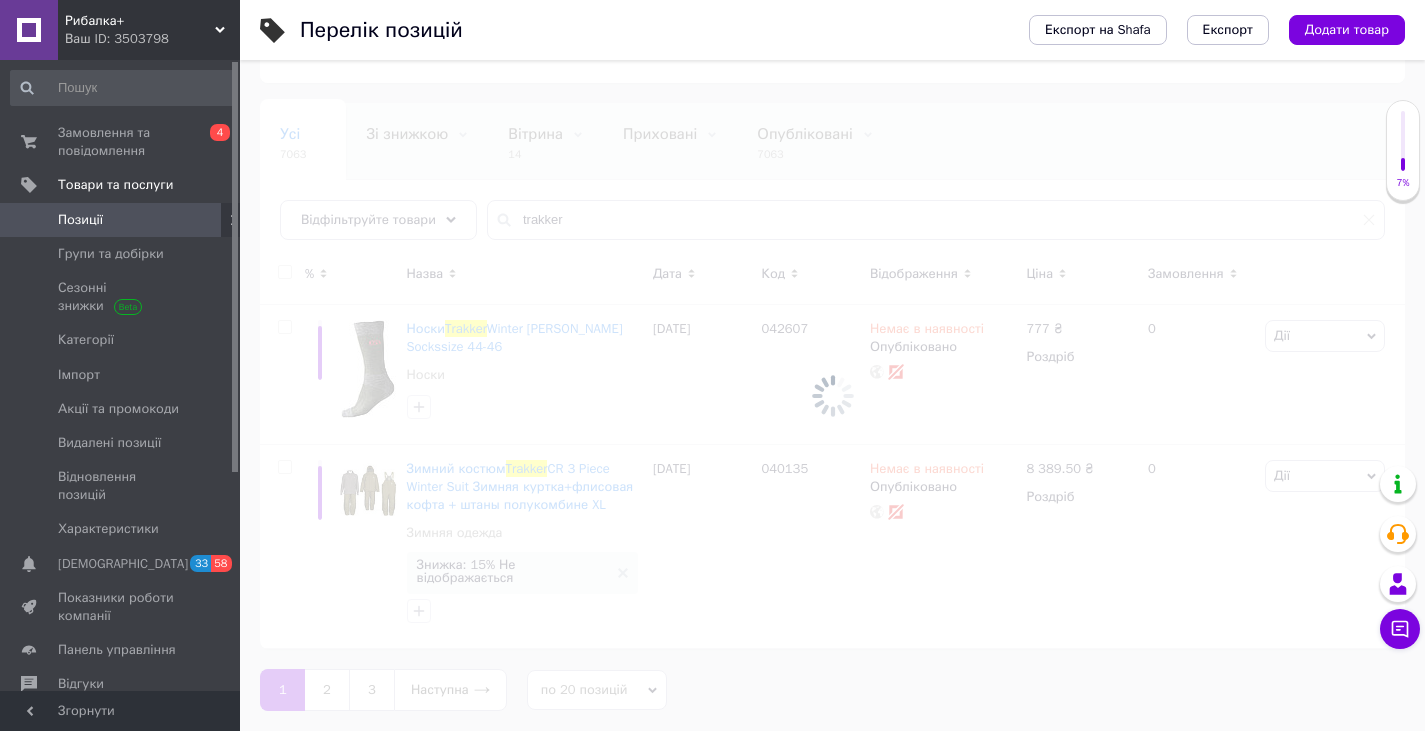 scroll, scrollTop: 2799, scrollLeft: 0, axis: vertical 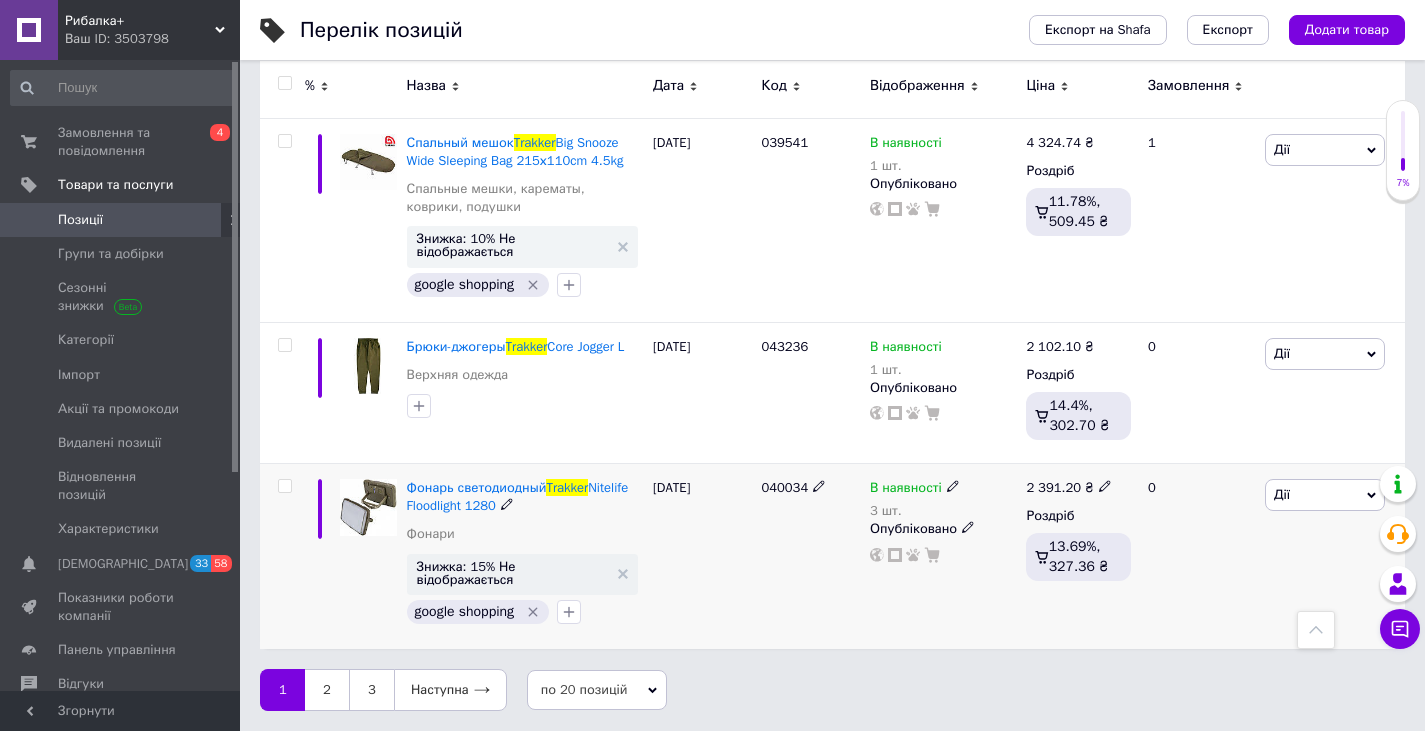 click 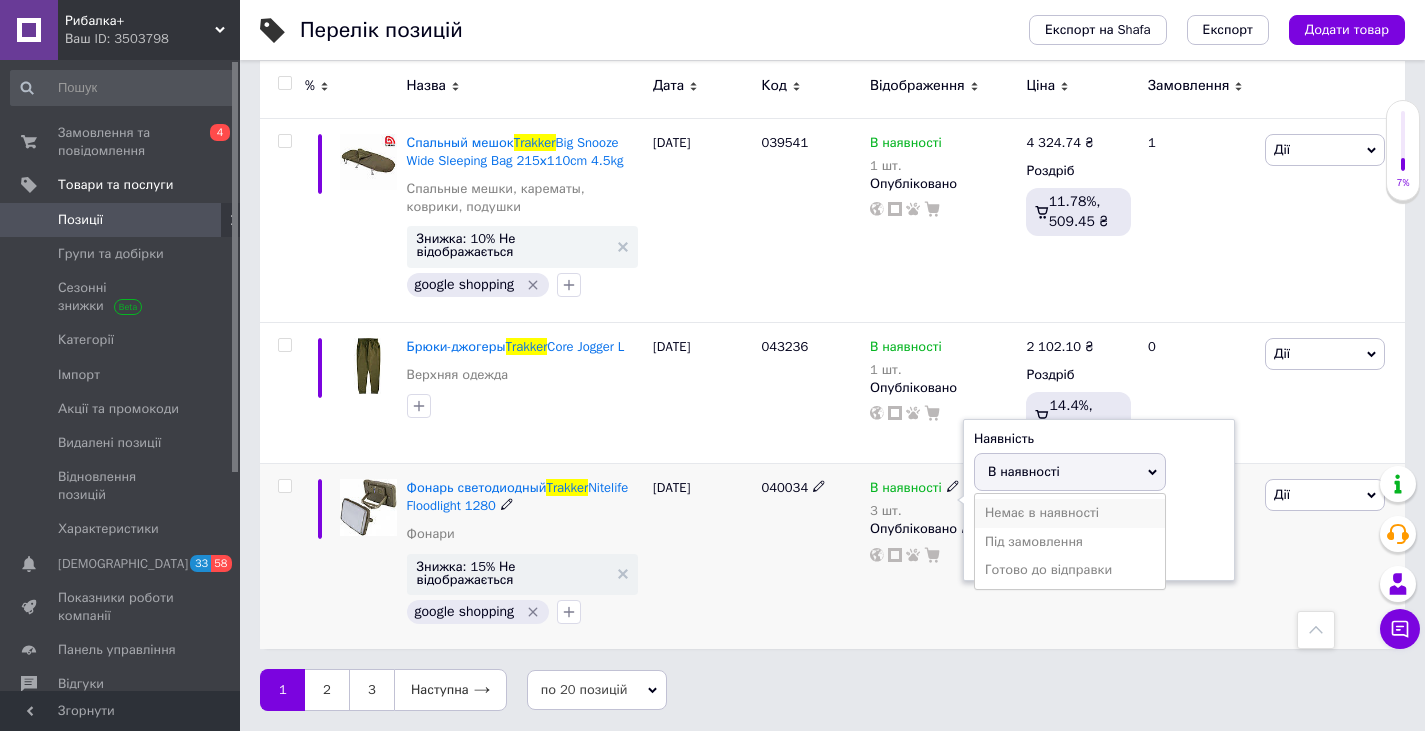 click on "Немає в наявності" at bounding box center (1070, 513) 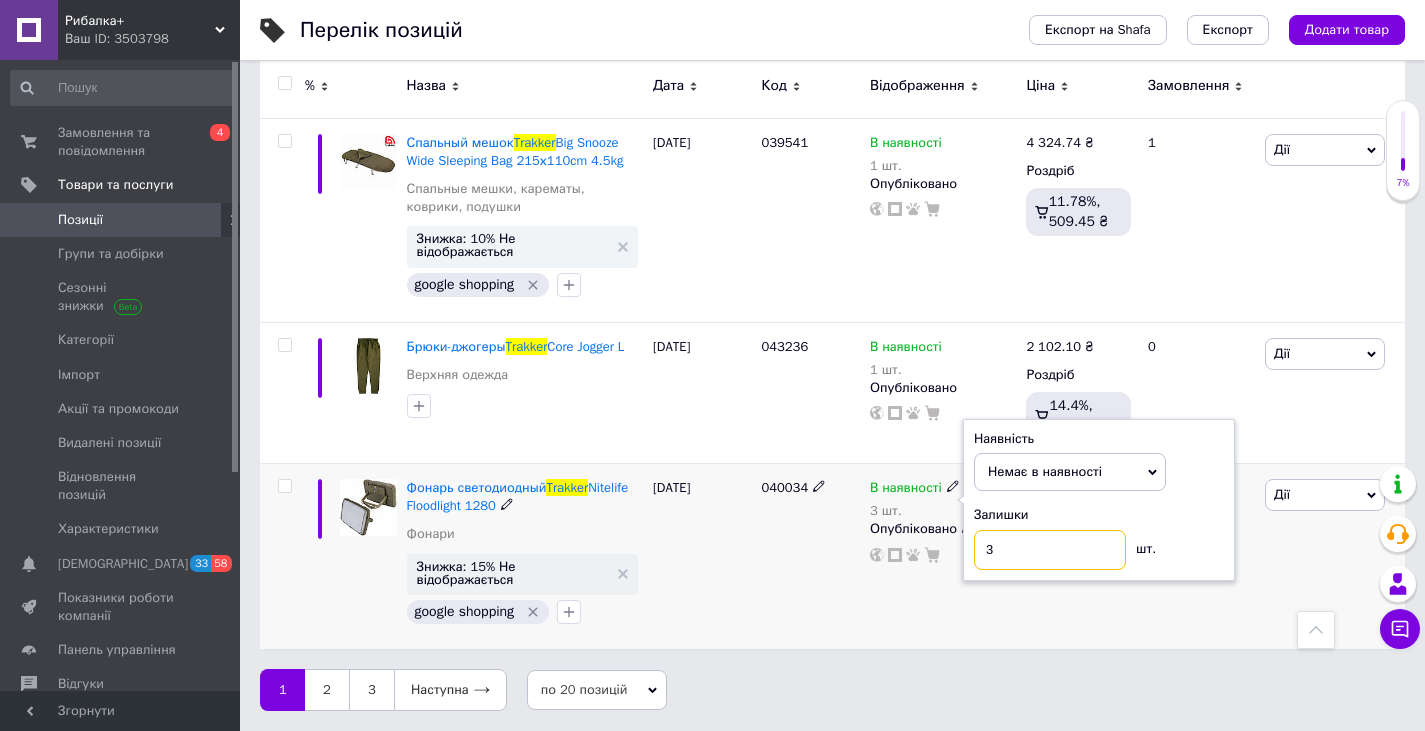 drag, startPoint x: 992, startPoint y: 559, endPoint x: 976, endPoint y: 564, distance: 16.763054 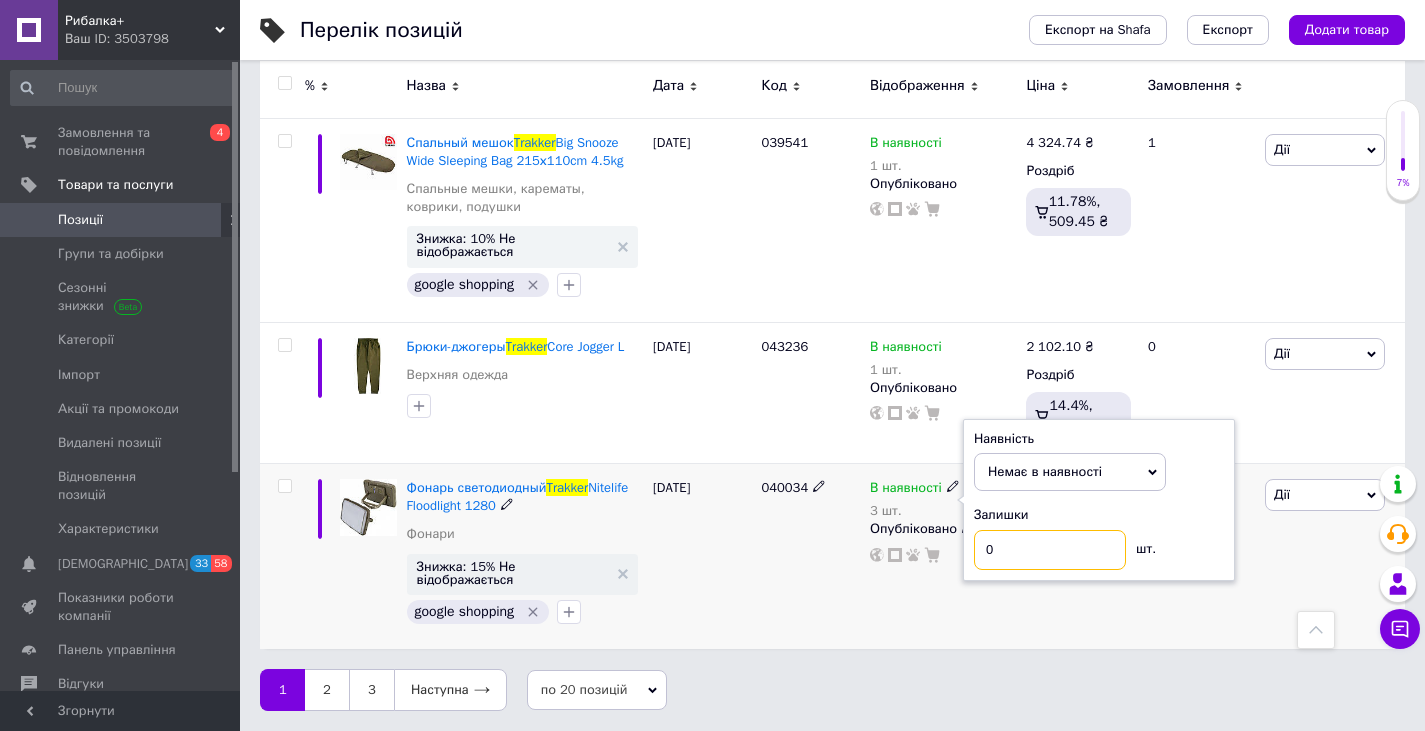 type on "0" 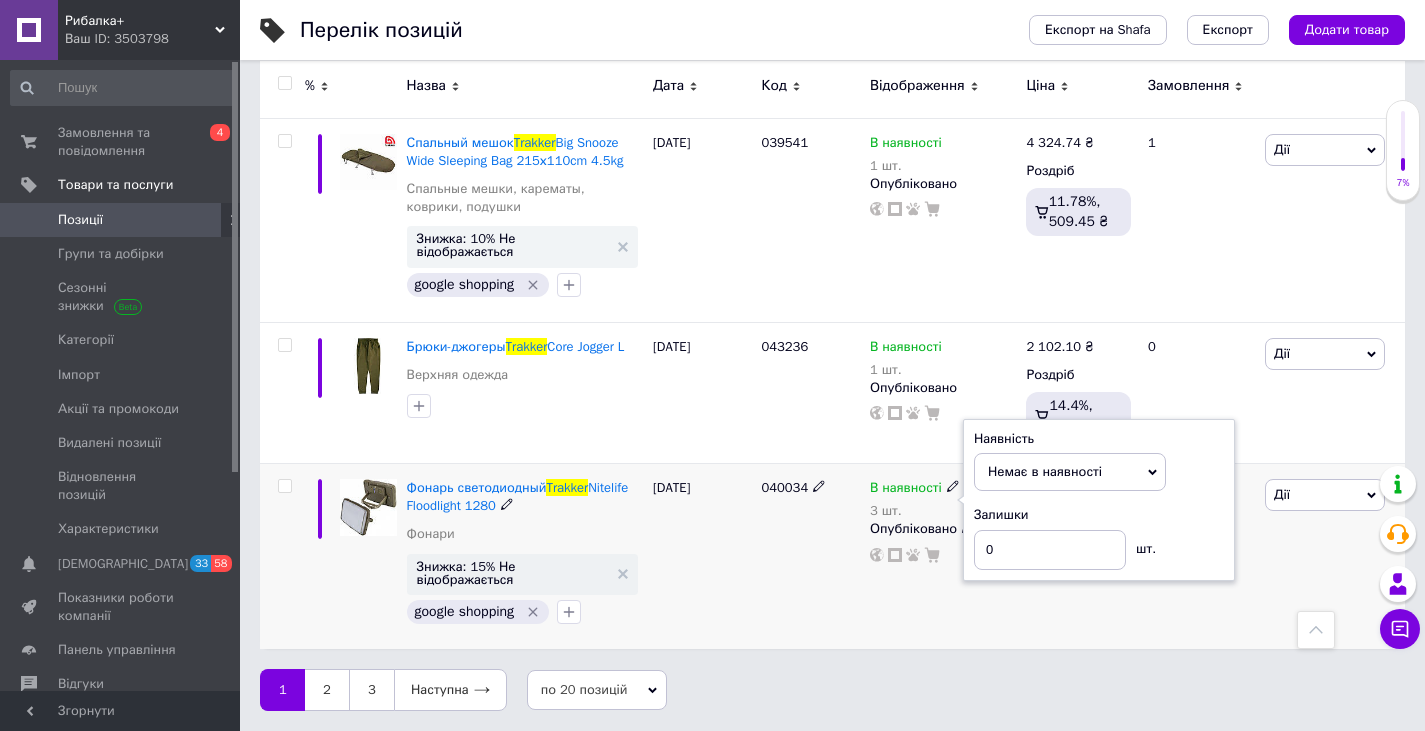 click on "040034" at bounding box center [810, 556] 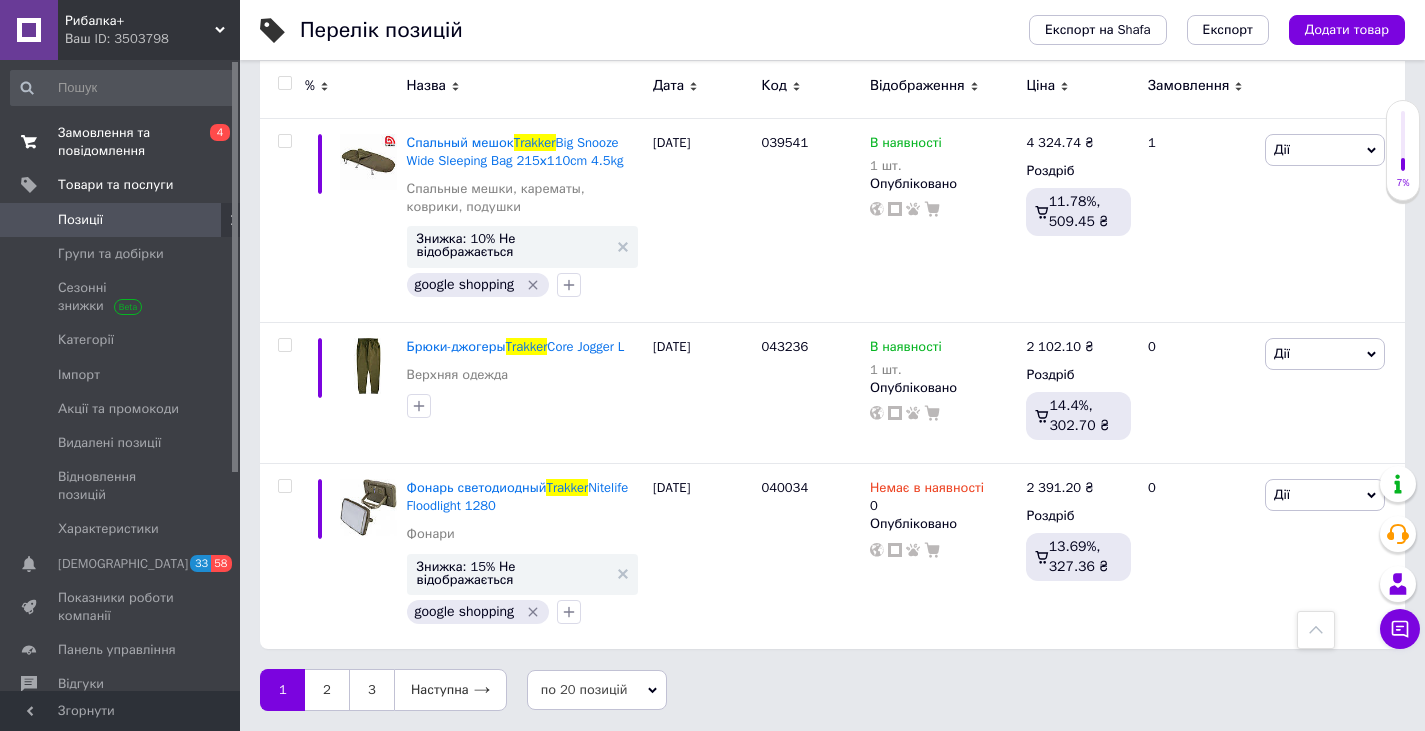click on "Замовлення та повідомлення" at bounding box center (121, 142) 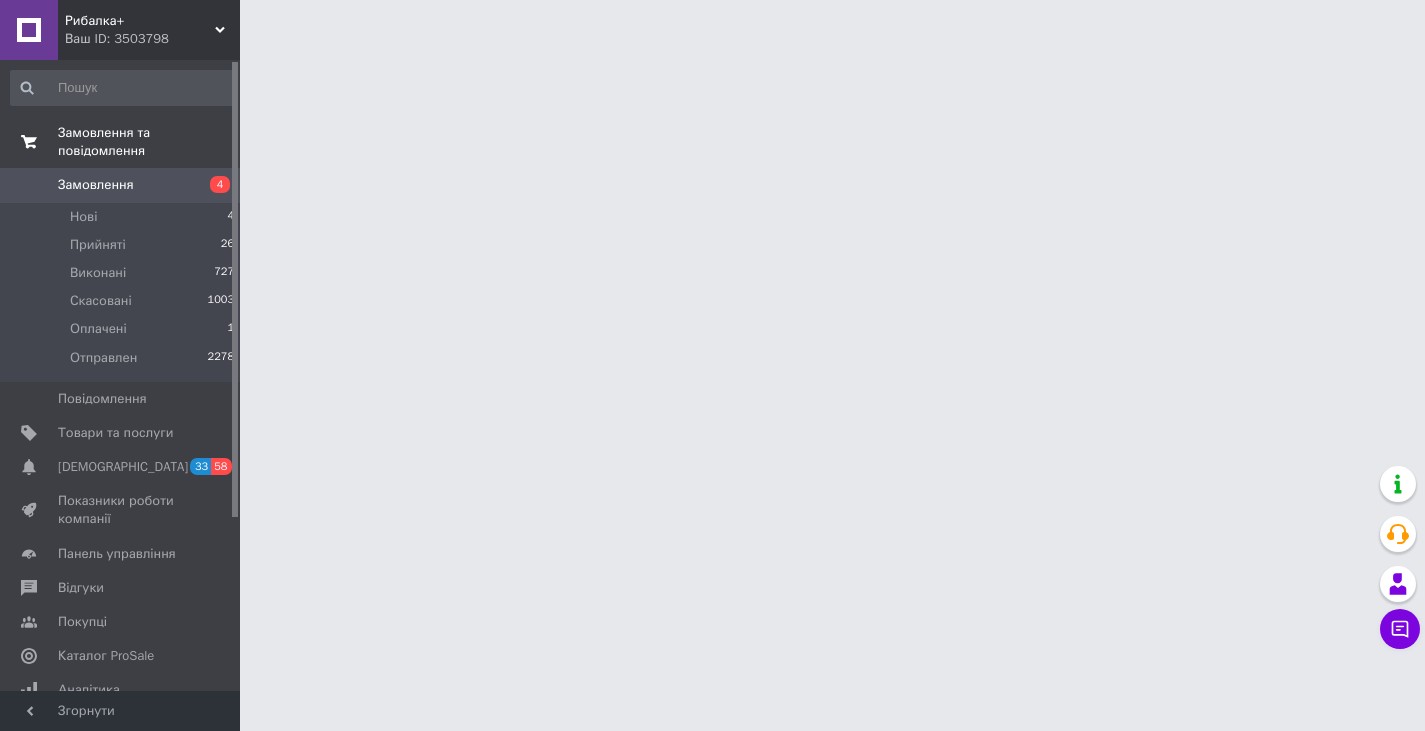 scroll, scrollTop: 0, scrollLeft: 0, axis: both 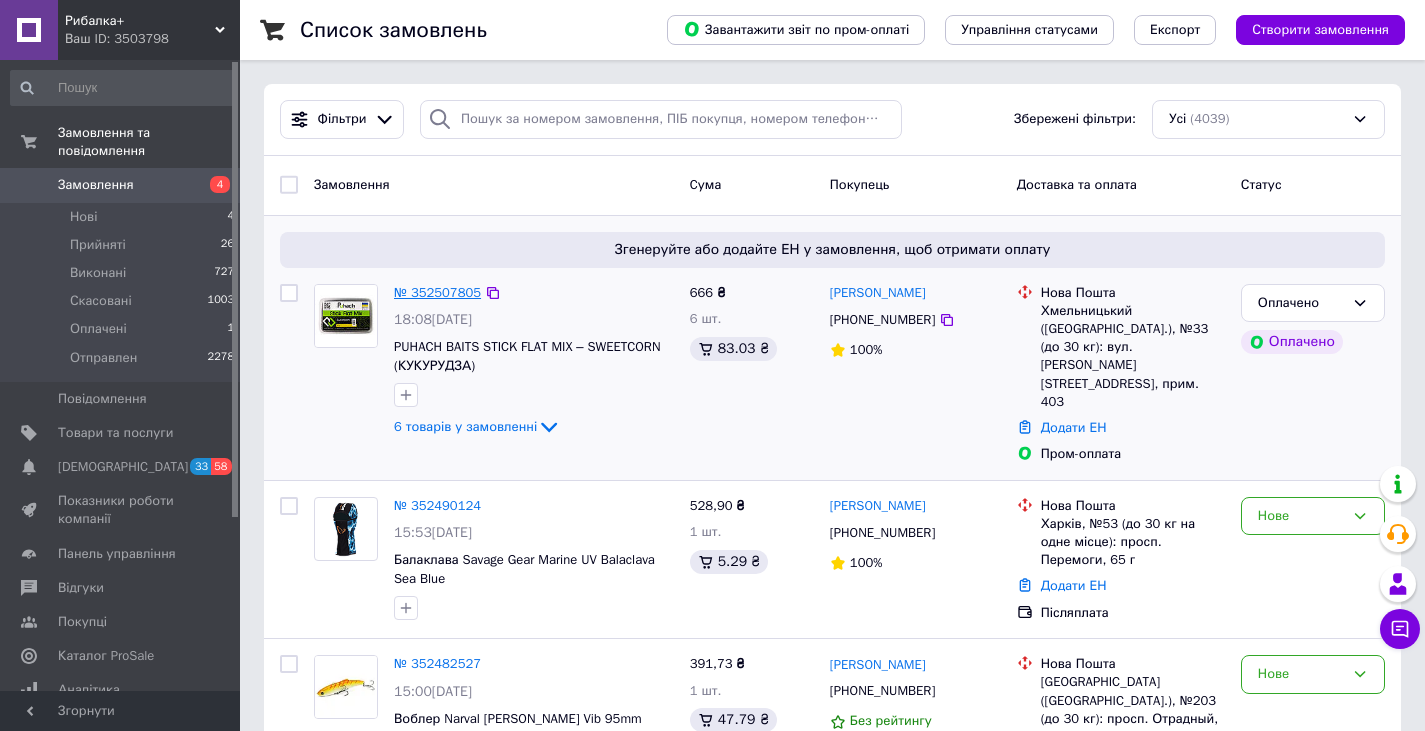 click on "№ 352507805" at bounding box center [437, 292] 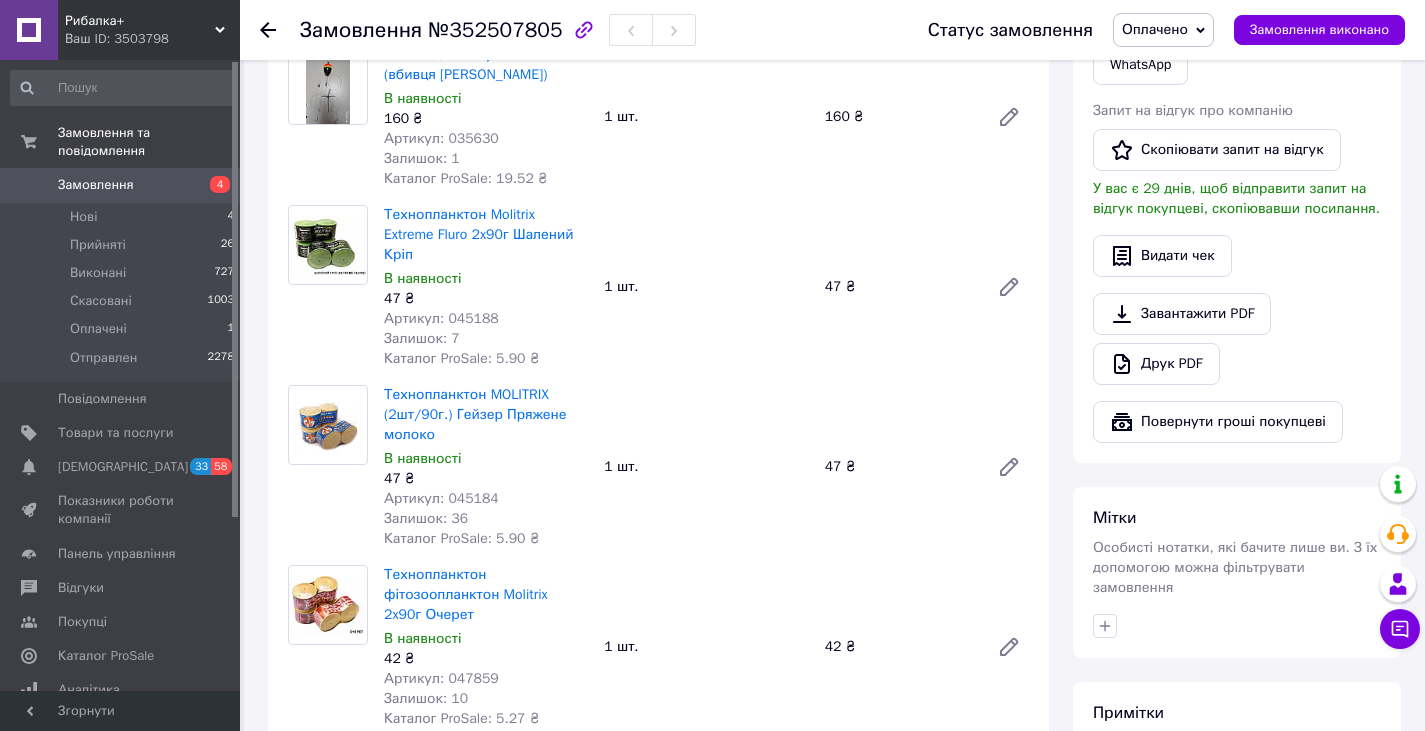 scroll, scrollTop: 1200, scrollLeft: 0, axis: vertical 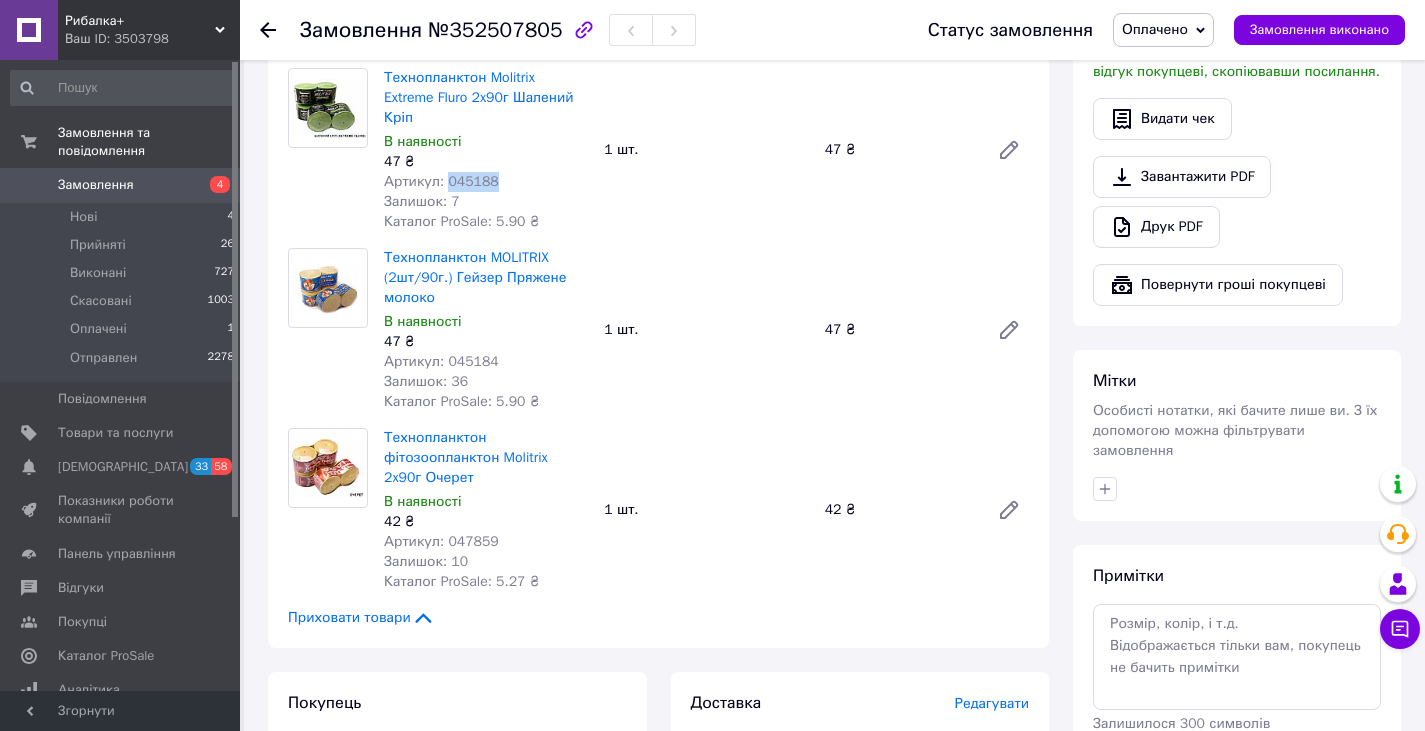 drag, startPoint x: 495, startPoint y: 161, endPoint x: 446, endPoint y: 161, distance: 49 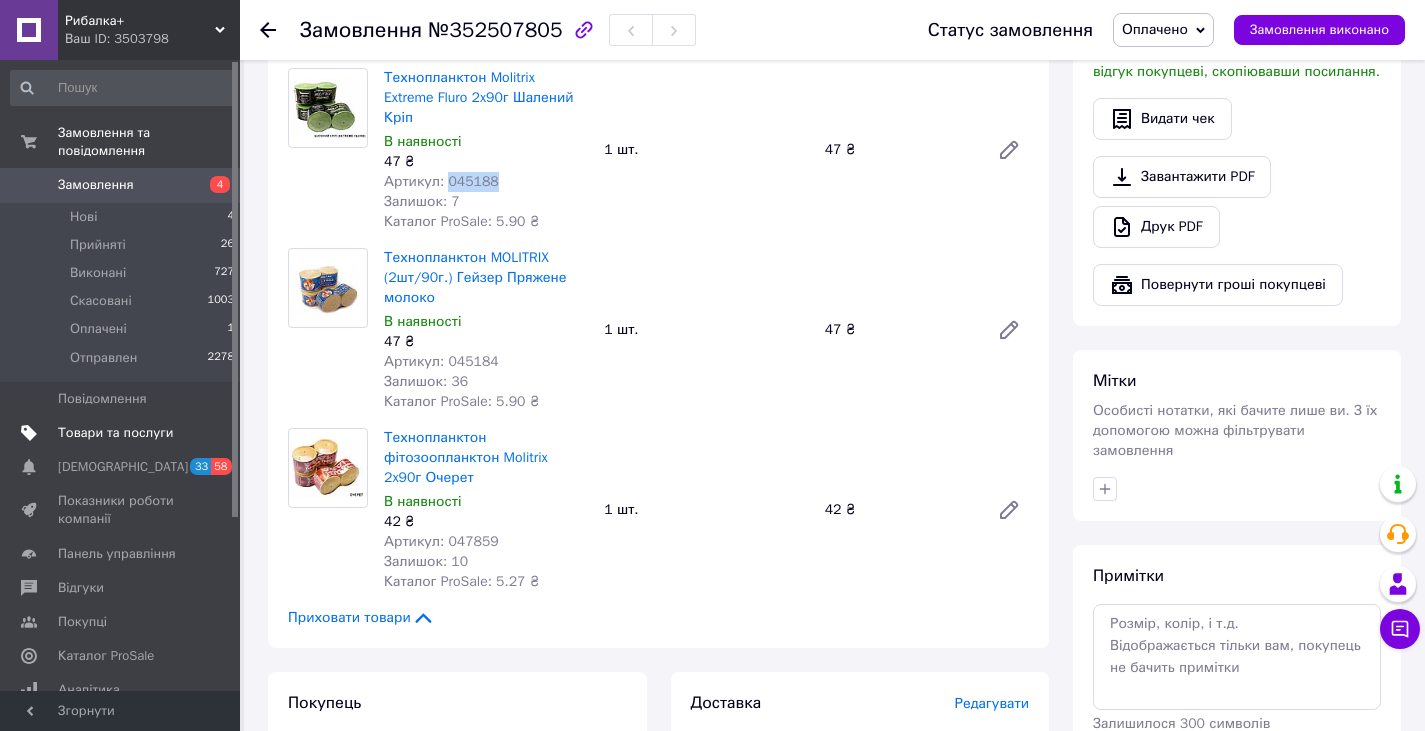 click on "Товари та послуги" at bounding box center (115, 433) 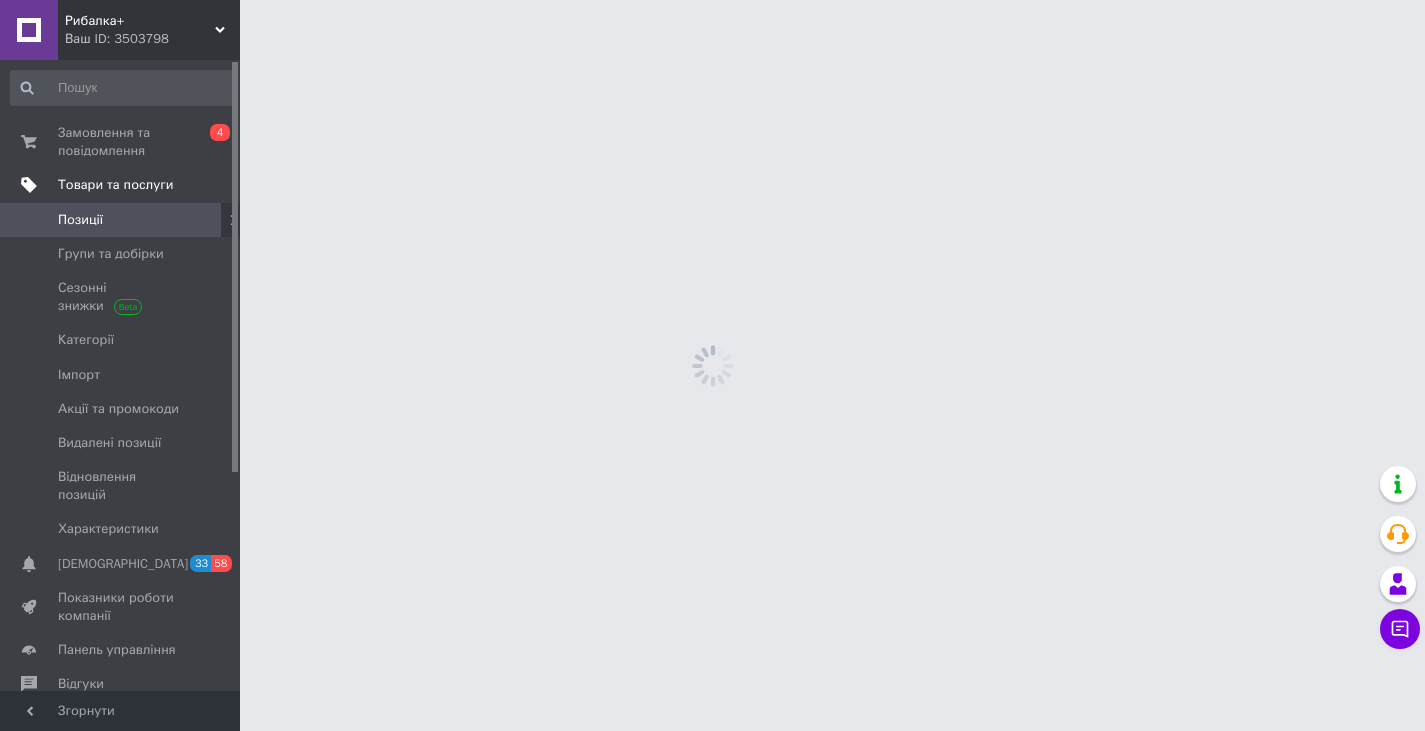 scroll, scrollTop: 0, scrollLeft: 0, axis: both 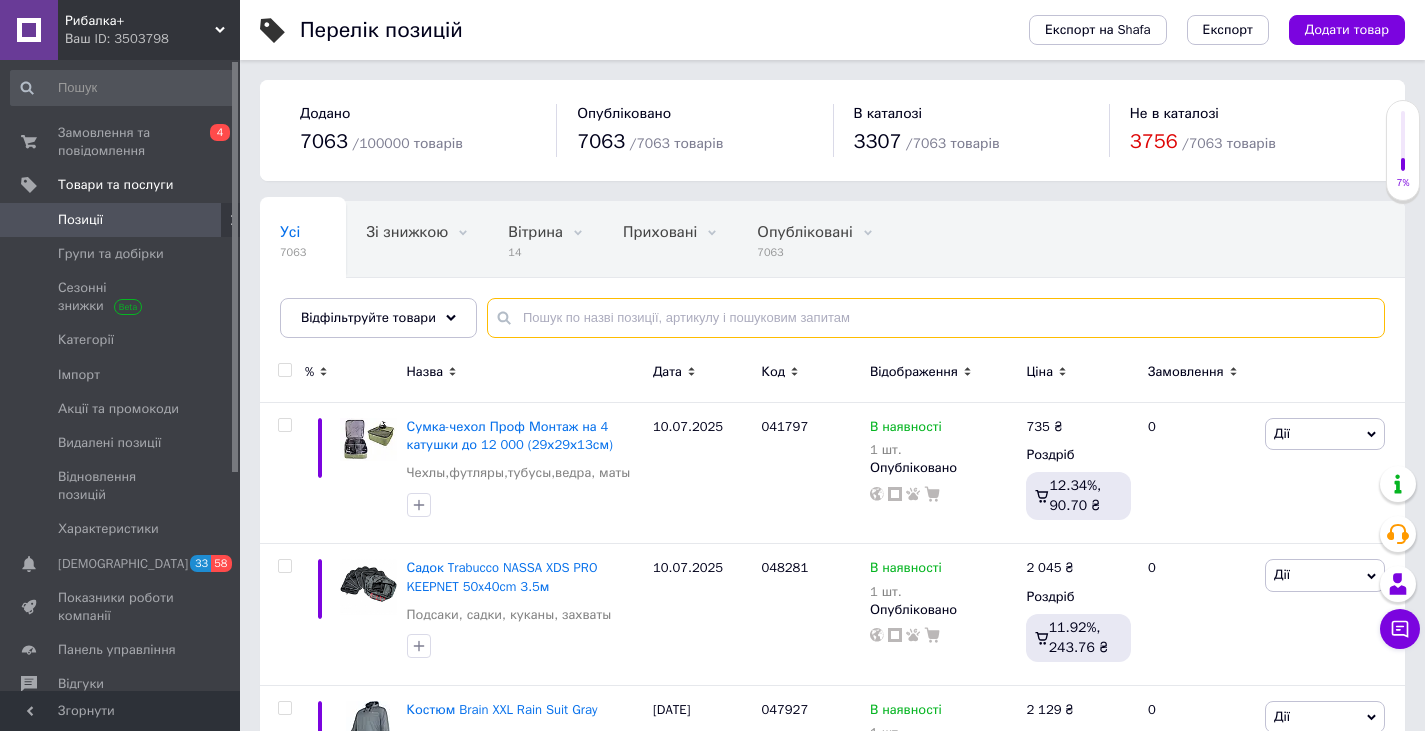 click at bounding box center [936, 318] 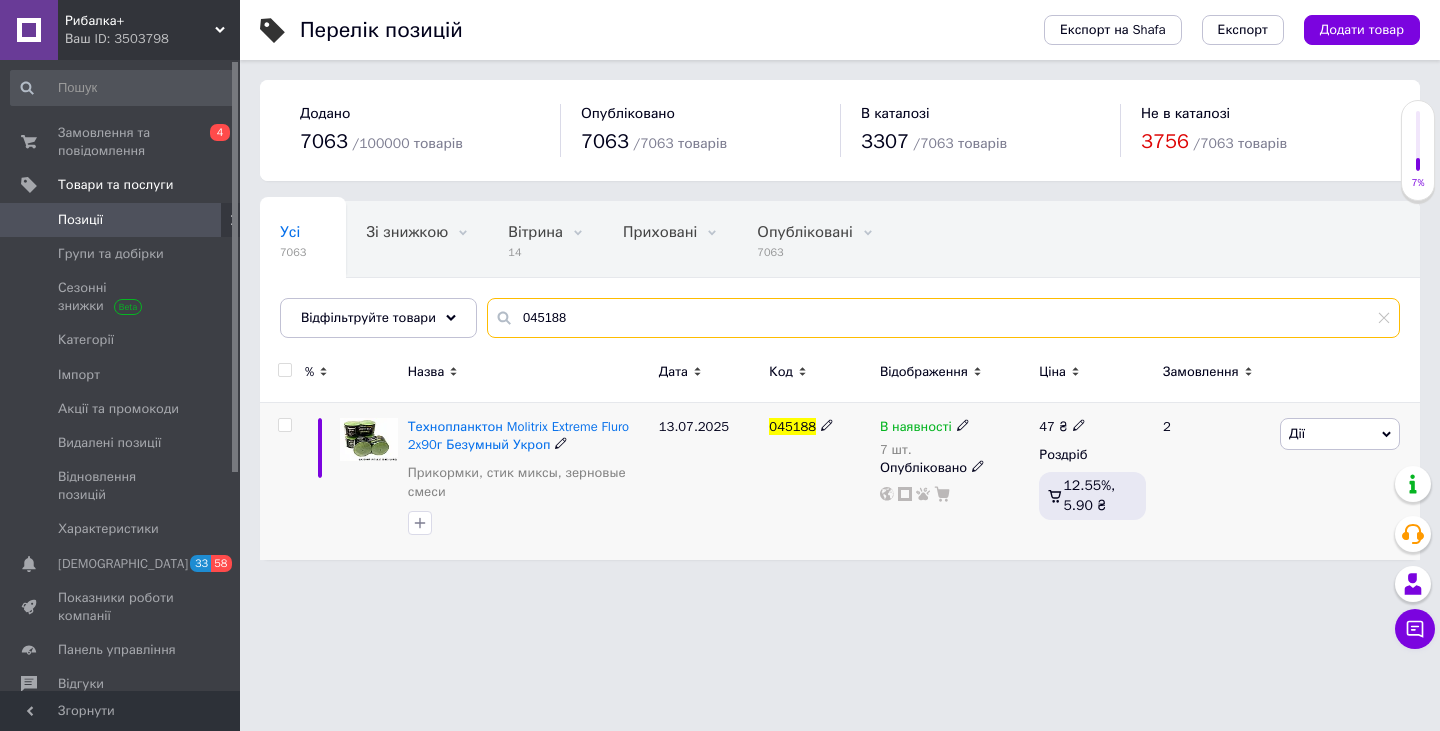 type on "045188" 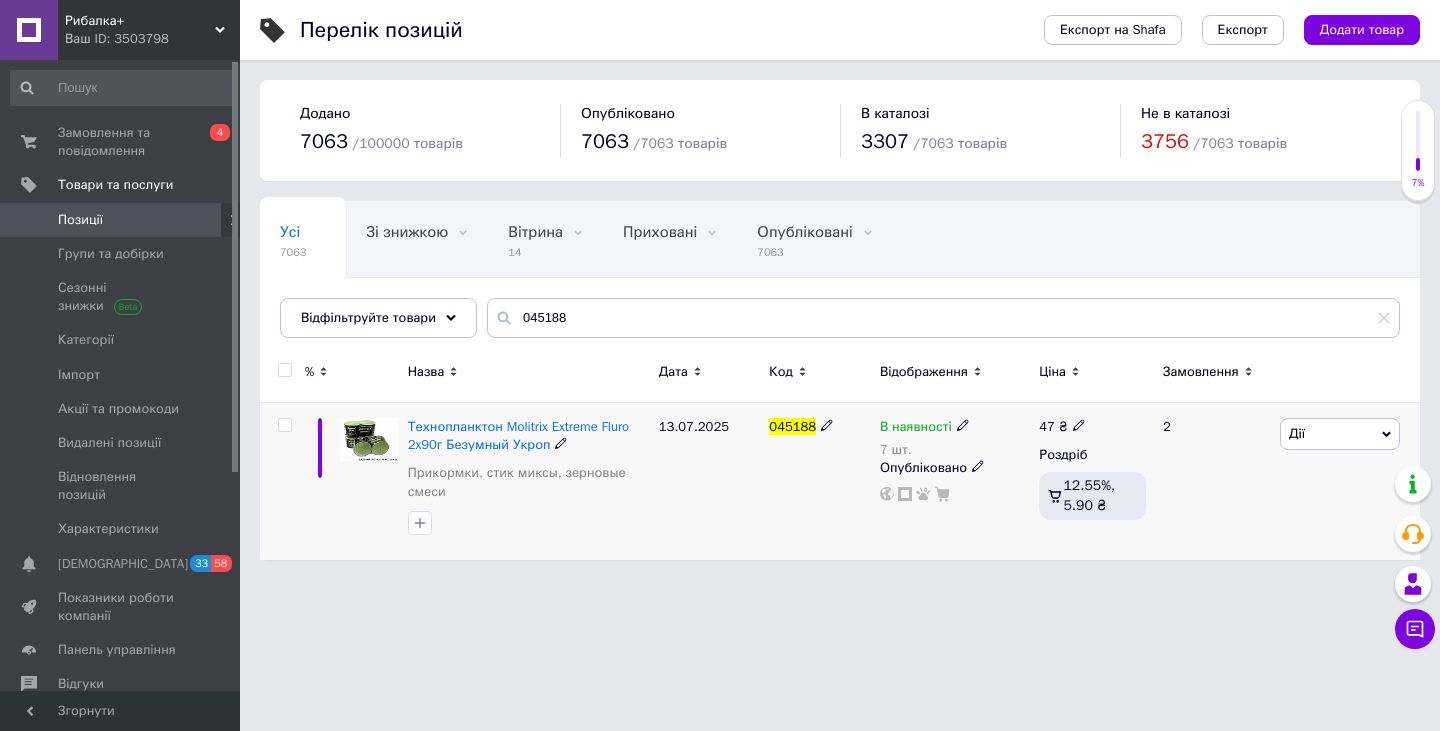 click 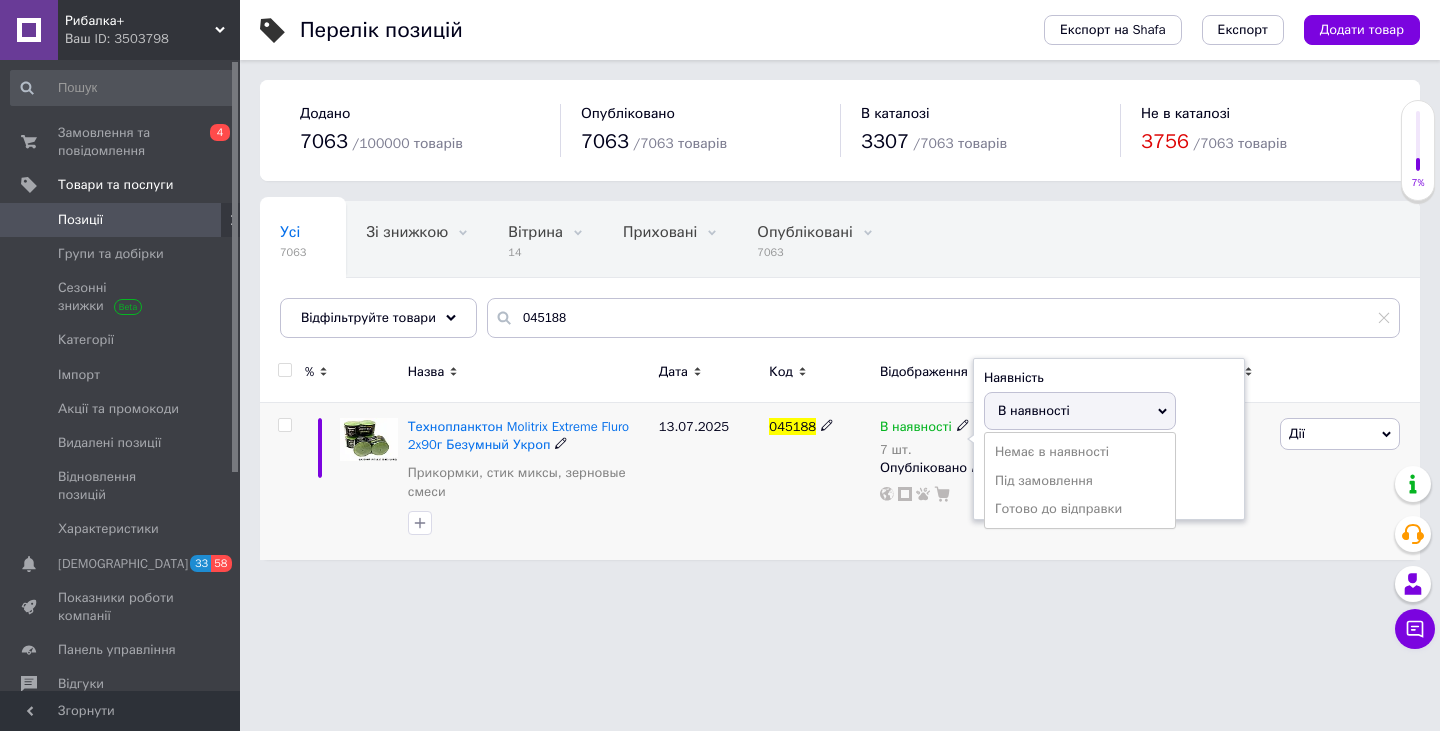 click on "Немає в наявності" at bounding box center [1080, 452] 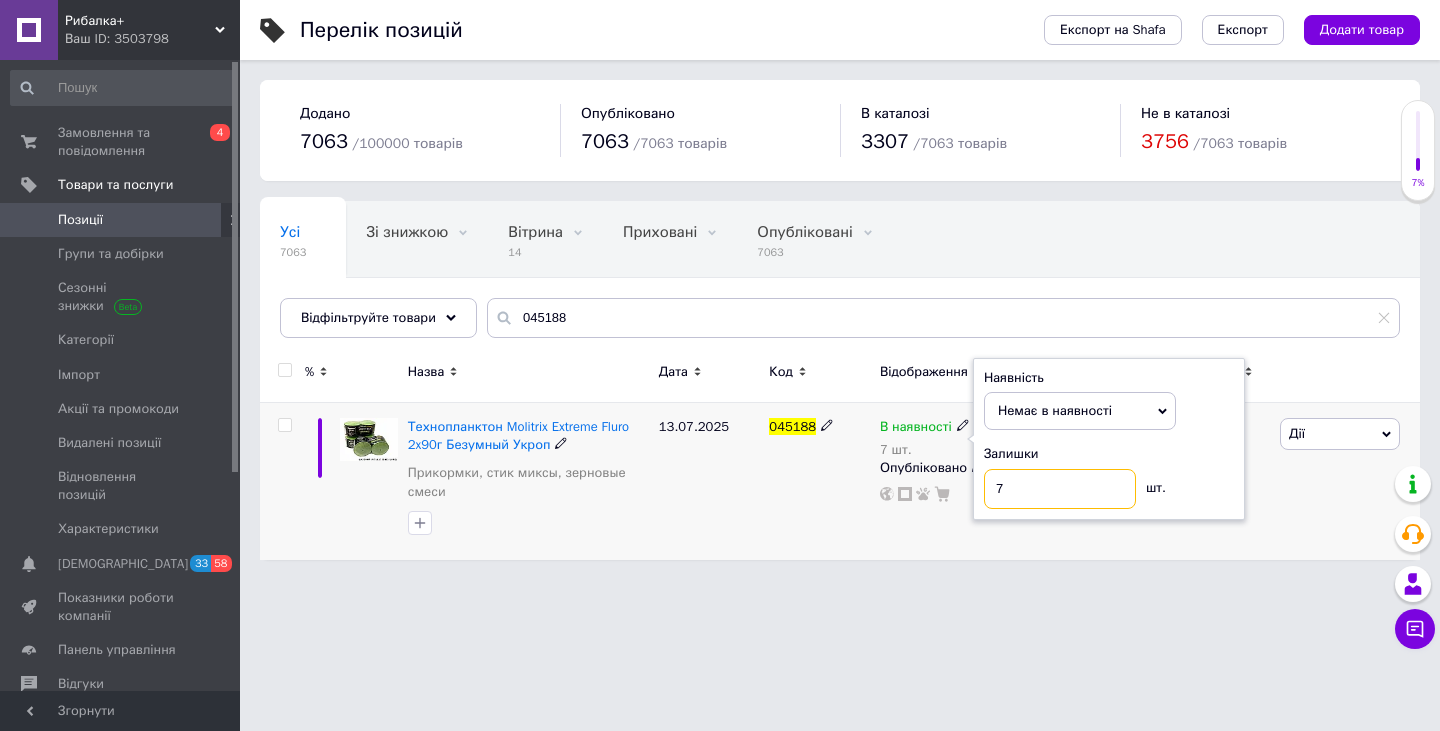 drag, startPoint x: 1007, startPoint y: 494, endPoint x: 963, endPoint y: 543, distance: 65.8559 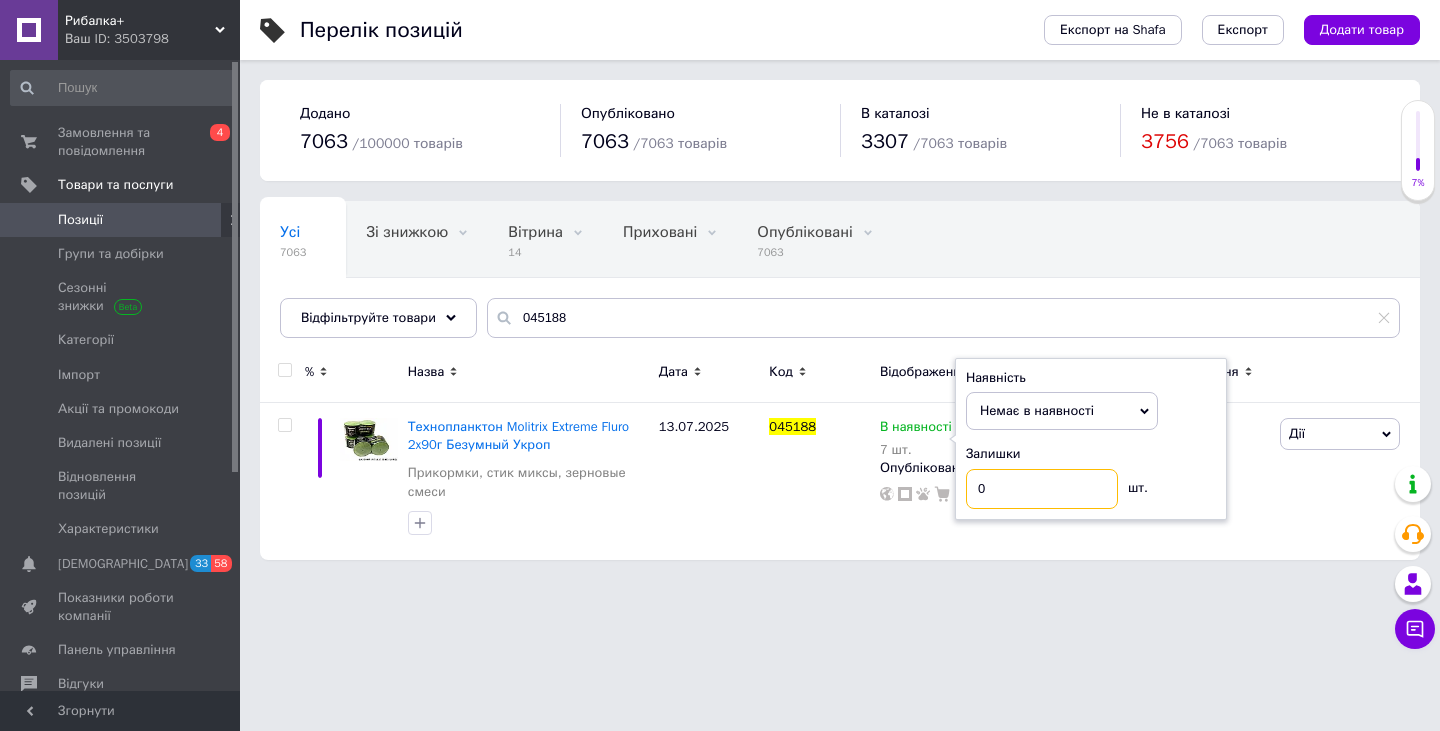 type on "0" 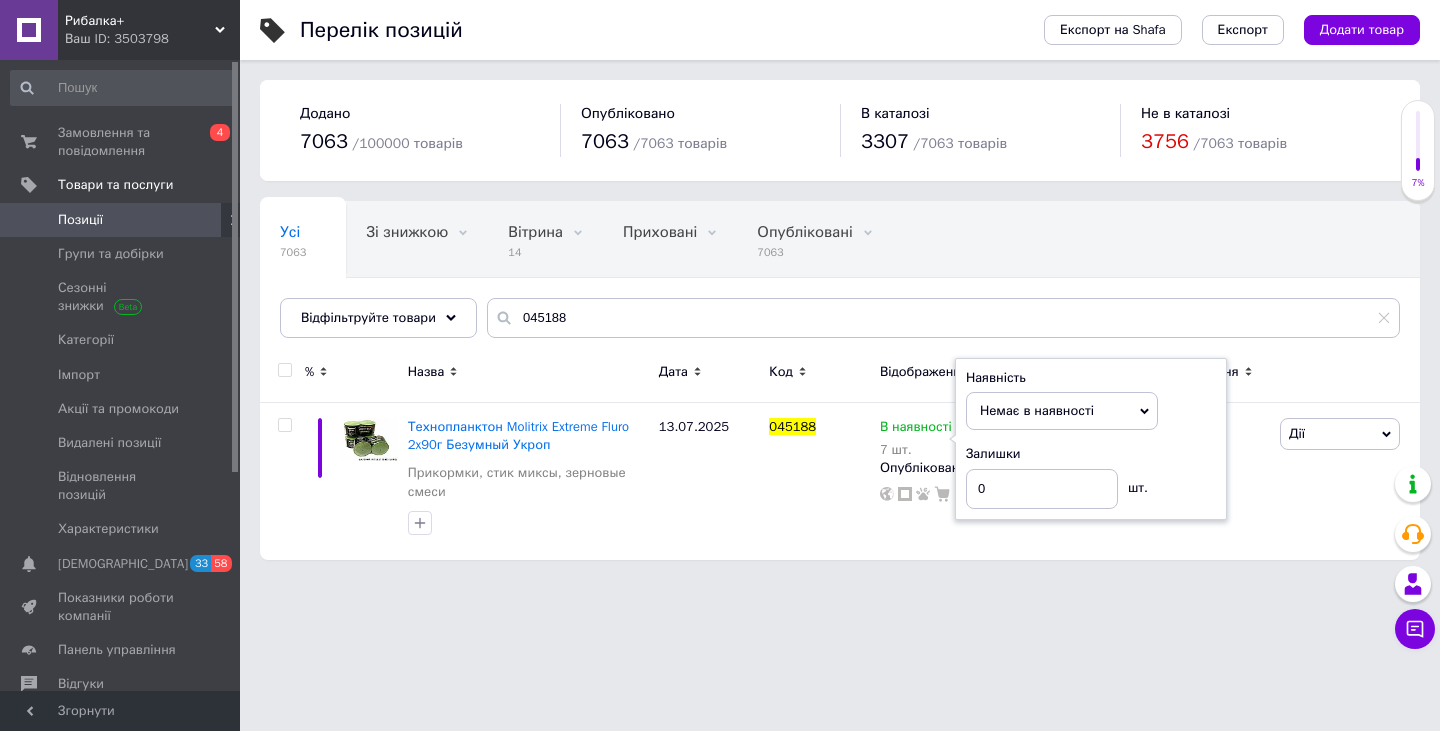 click on "Рибалка+ Ваш ID: 3503798 Сайт Рибалка+ Кабінет покупця Перевірити стан системи Сторінка на порталі Довідка Вийти Замовлення та повідомлення 0 4 Товари та послуги Позиції Групи та добірки Сезонні знижки Категорії Імпорт Акції та промокоди Видалені позиції Відновлення позицій Характеристики Сповіщення 33 58 Показники роботи компанії Панель управління Відгуки Покупці Каталог ProSale Аналітика Інструменти веб-майстра та SEO Управління сайтом Гаманець компанії [PERSON_NAME] Тарифи та рахунки Prom топ Згорнути" at bounding box center [720, 290] 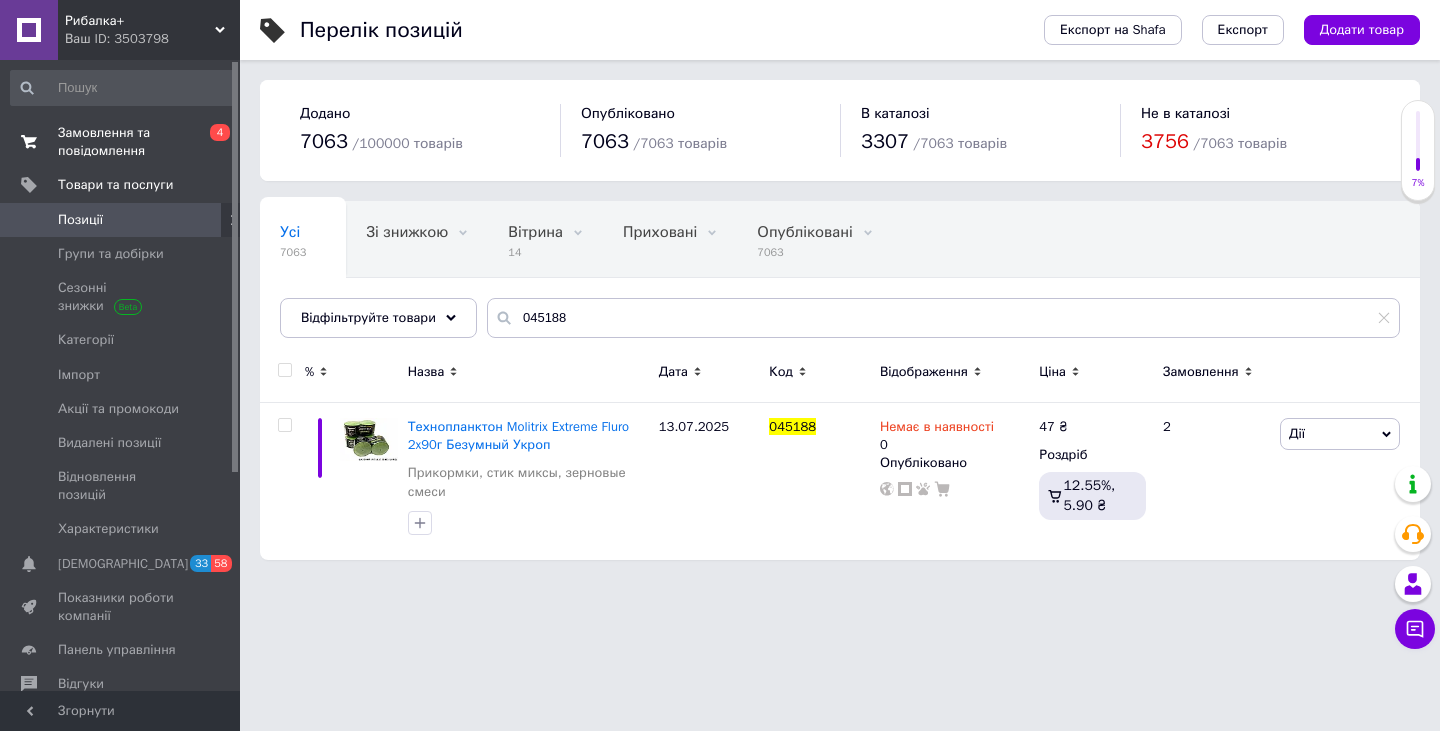 click on "Замовлення та повідомлення" at bounding box center [121, 142] 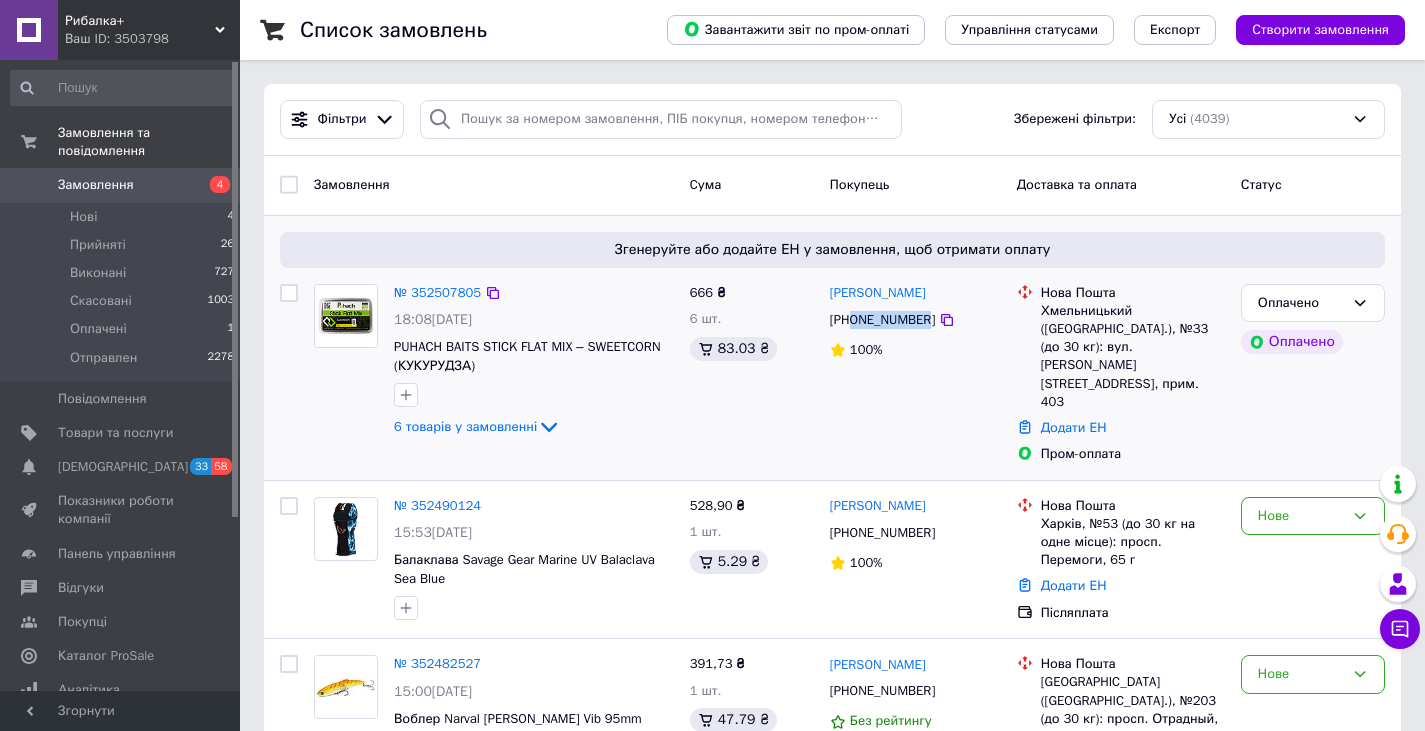 drag, startPoint x: 854, startPoint y: 321, endPoint x: 922, endPoint y: 324, distance: 68.06615 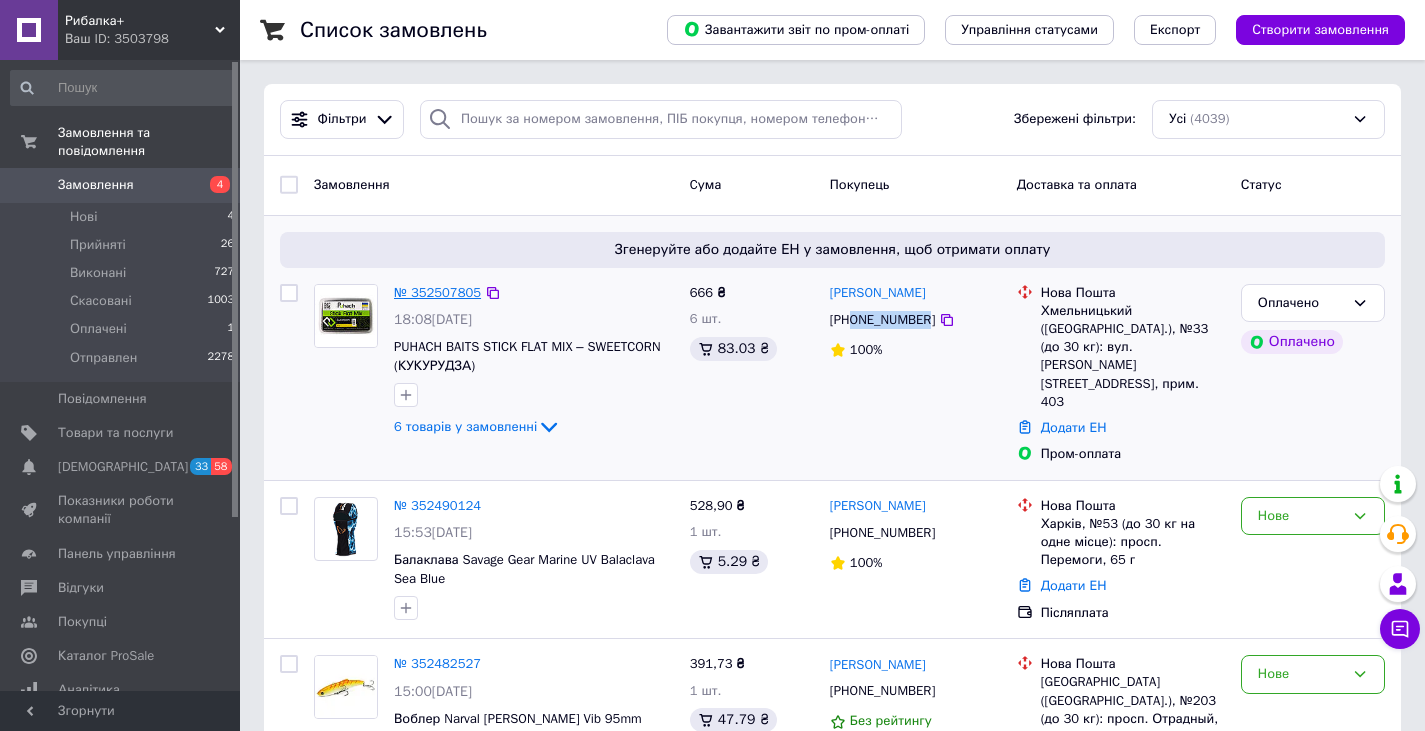 click on "№ 352507805" at bounding box center (437, 292) 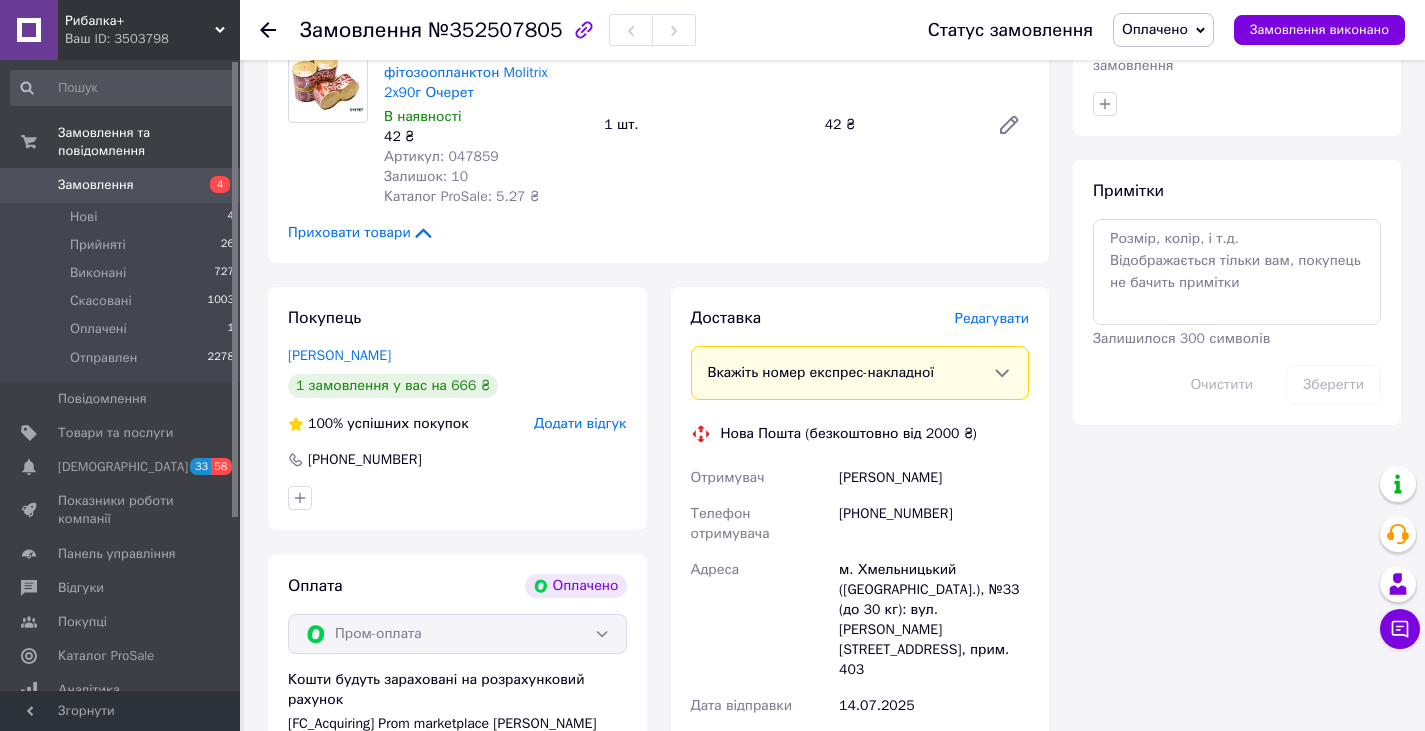 scroll, scrollTop: 1700, scrollLeft: 0, axis: vertical 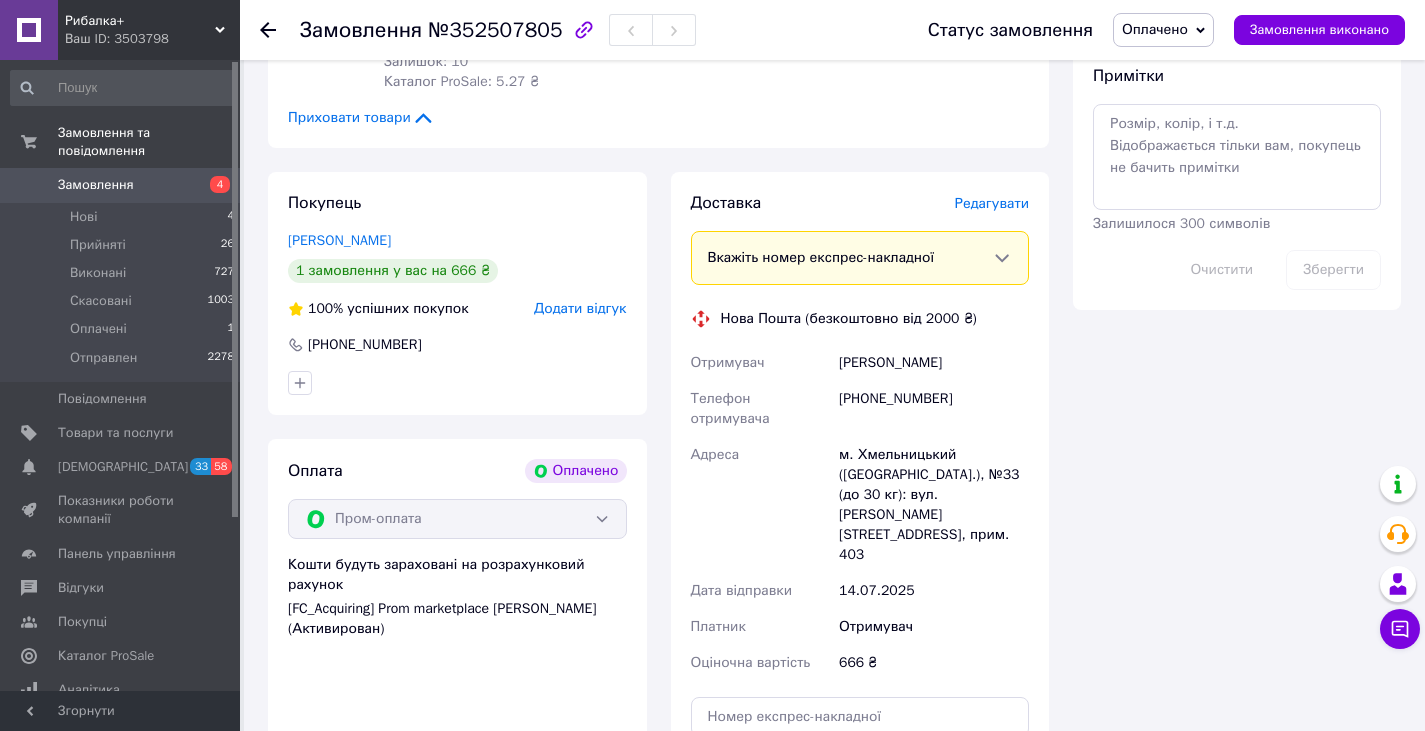click on "4" at bounding box center (212, 185) 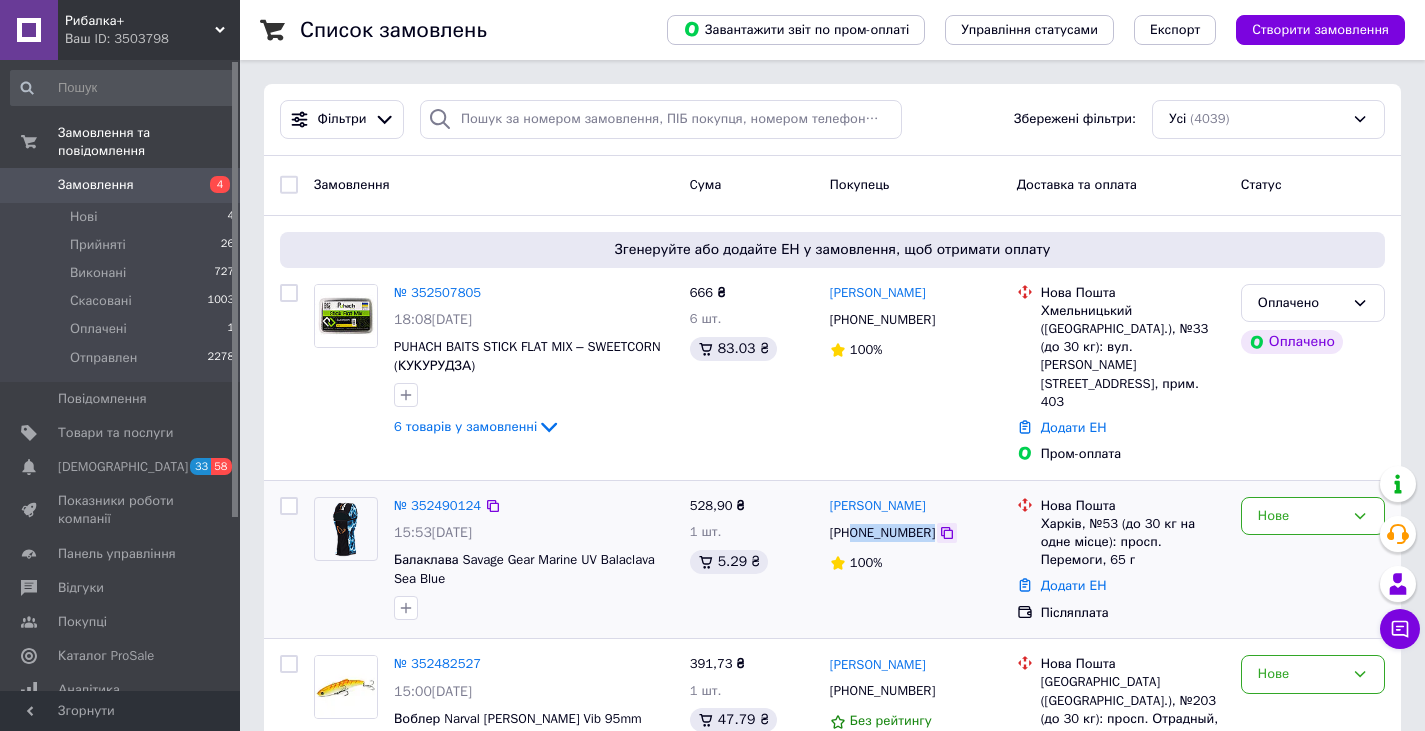 drag, startPoint x: 854, startPoint y: 513, endPoint x: 924, endPoint y: 514, distance: 70.00714 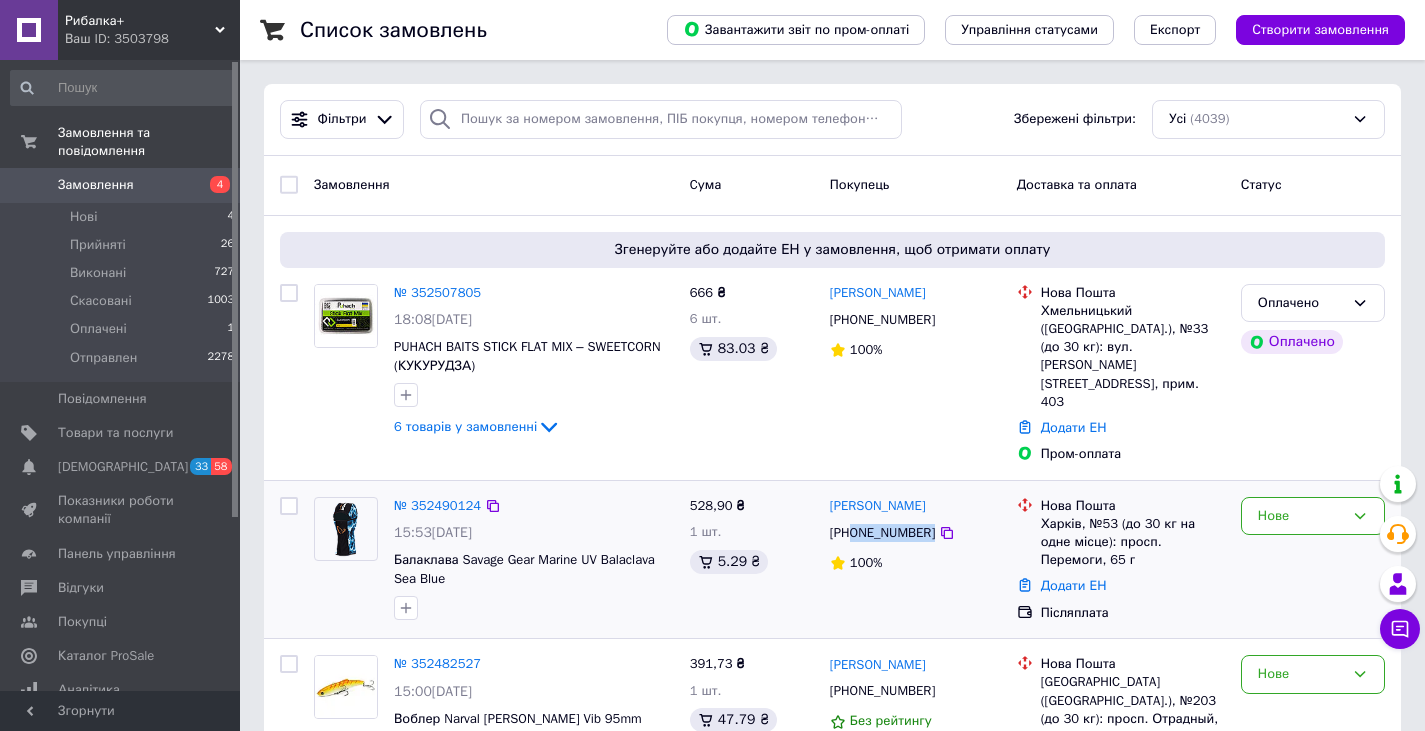 copy on "0675763879" 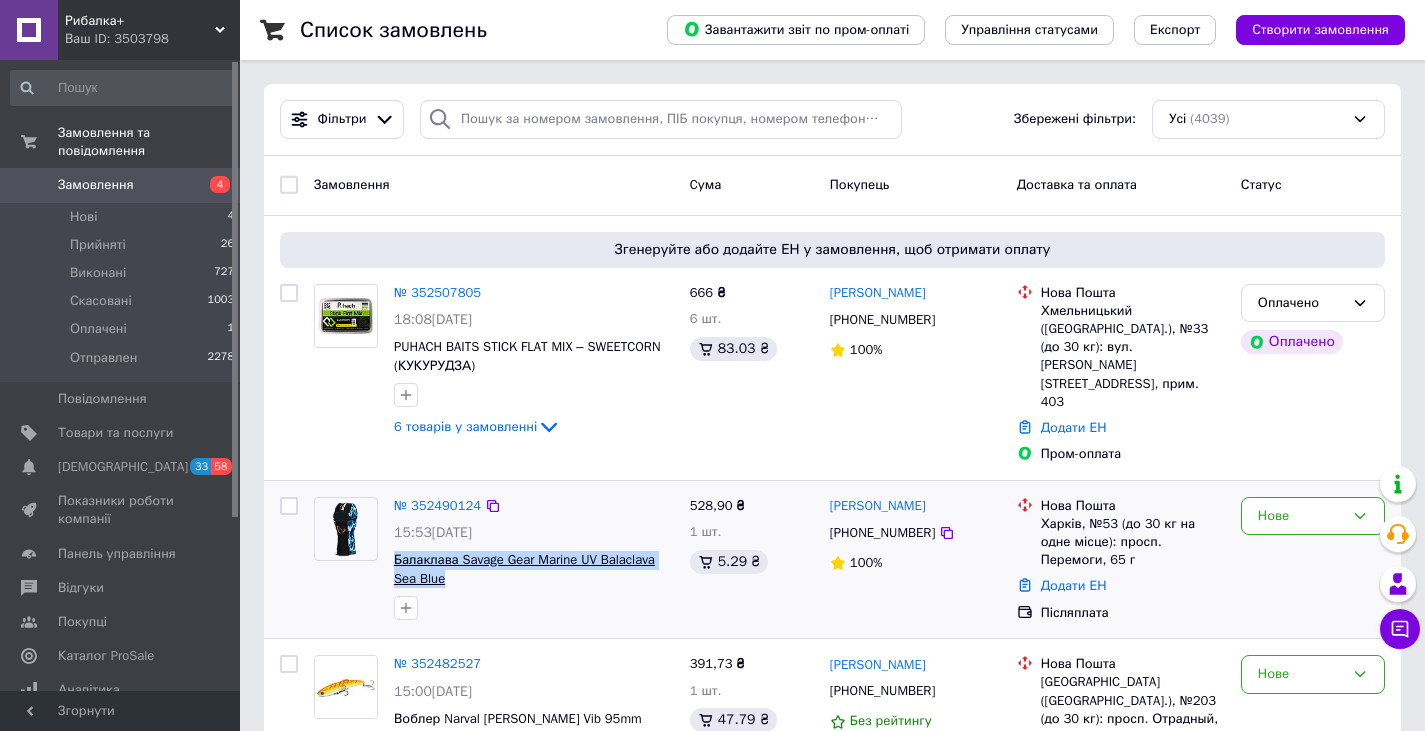 drag, startPoint x: 435, startPoint y: 550, endPoint x: 395, endPoint y: 537, distance: 42.059483 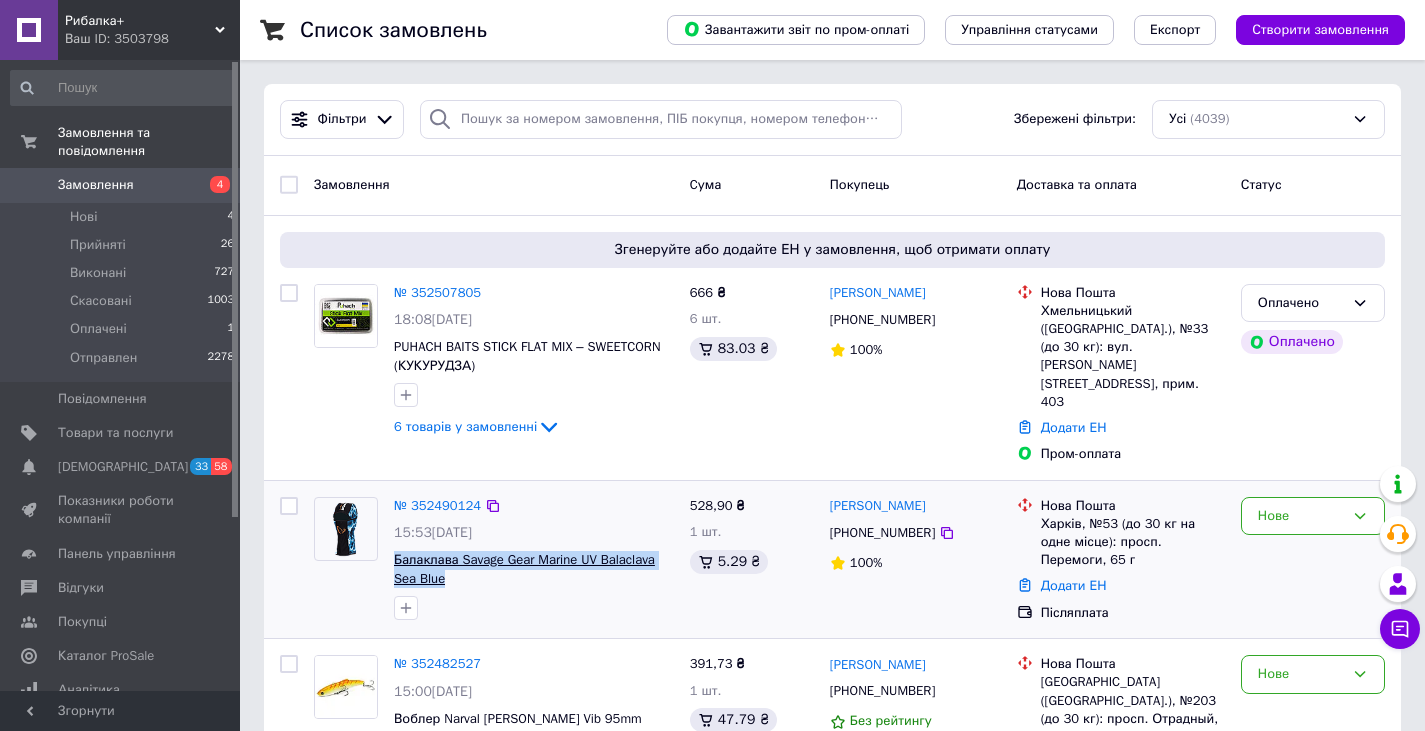copy on "Балаклава Savage Gear Marine UV Balaclava Sea Blue" 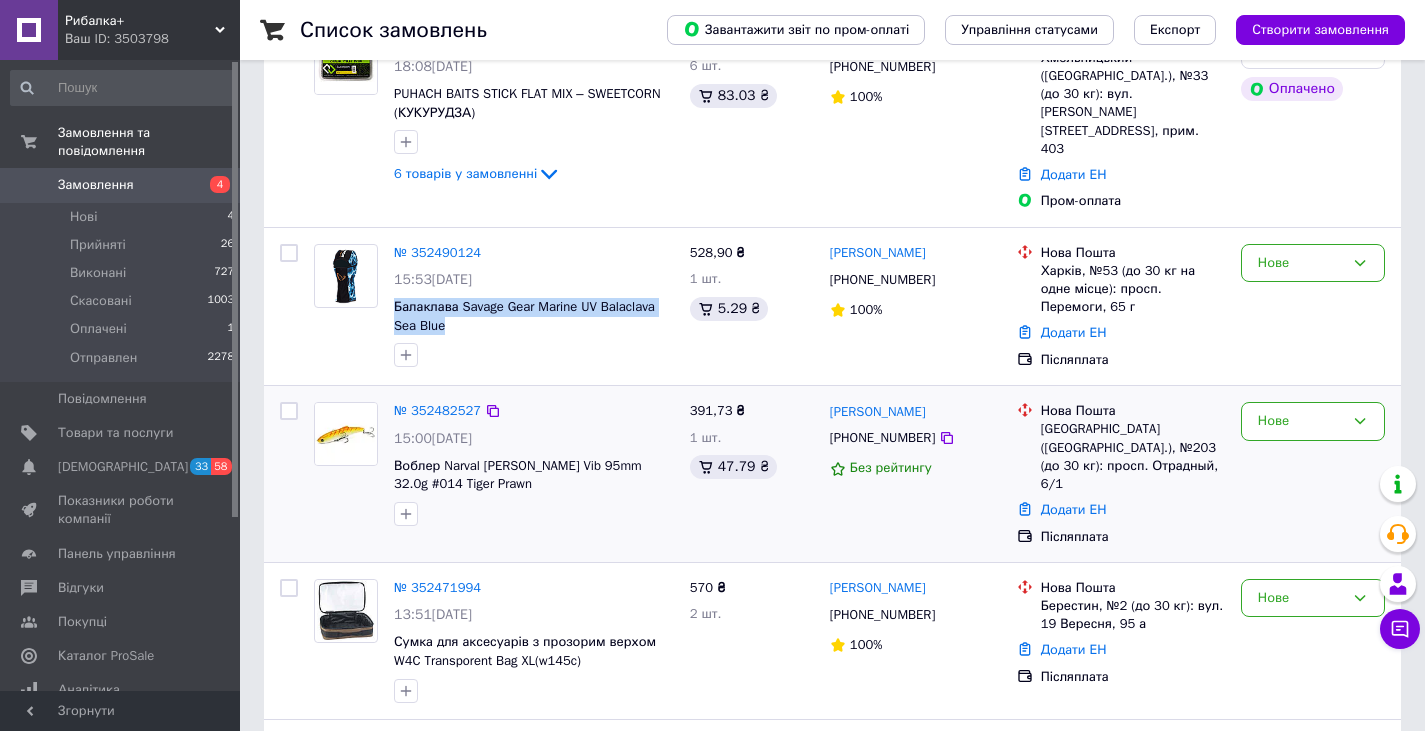 scroll, scrollTop: 300, scrollLeft: 0, axis: vertical 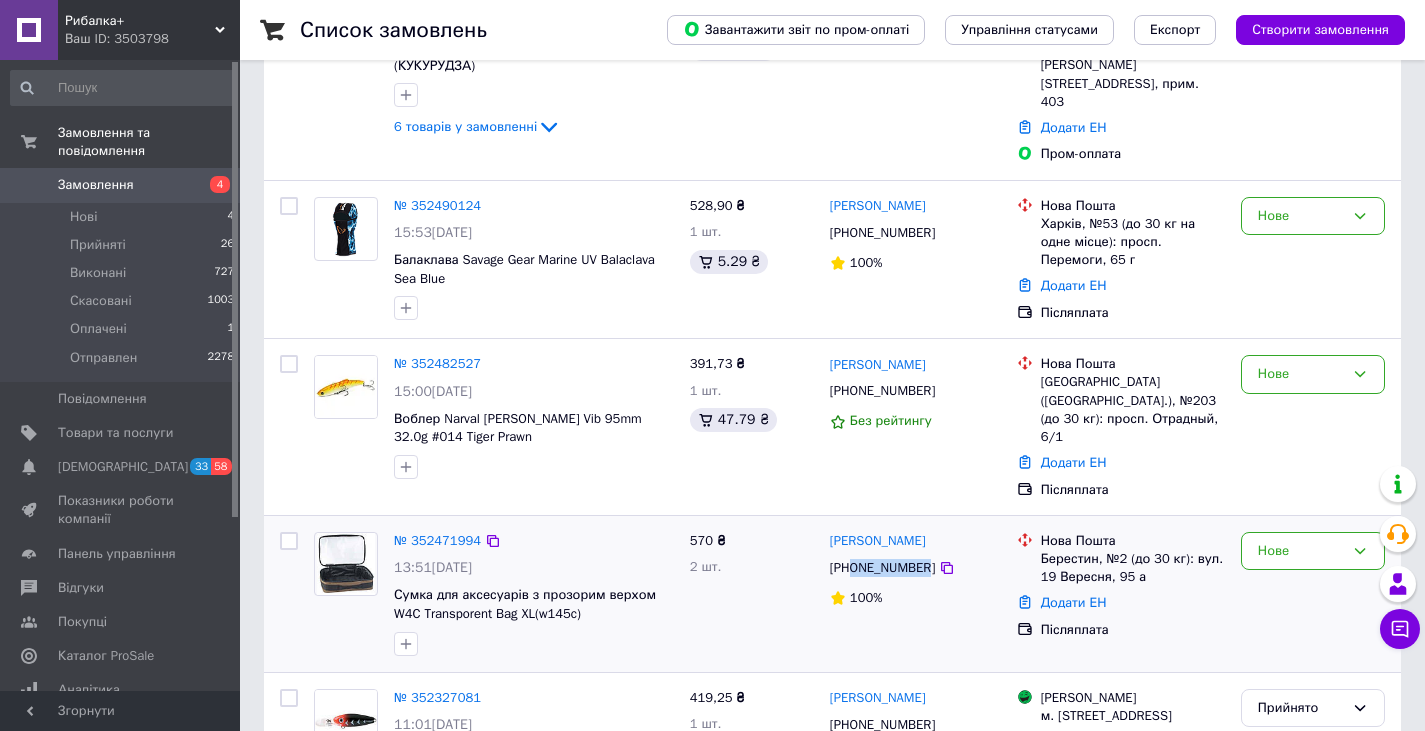 drag, startPoint x: 854, startPoint y: 529, endPoint x: 922, endPoint y: 529, distance: 68 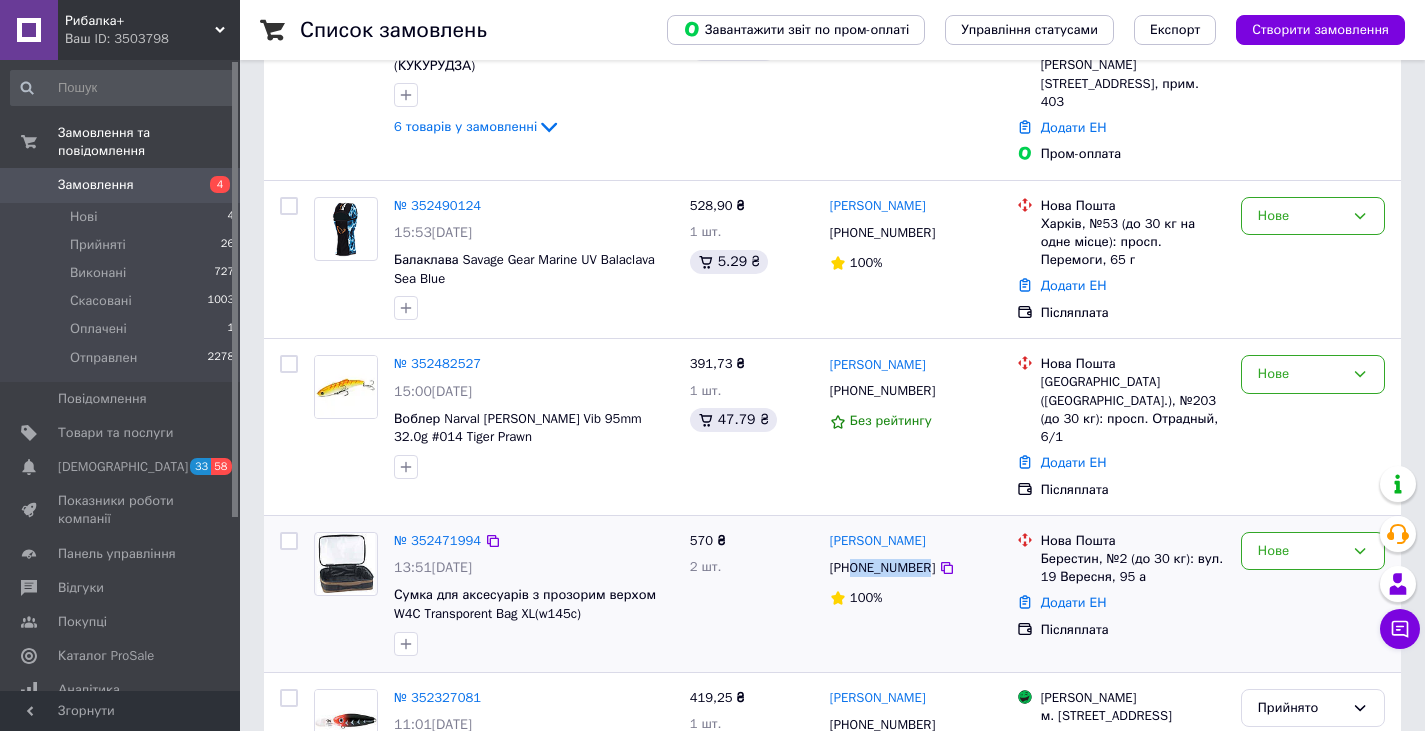 copy on "0509344587" 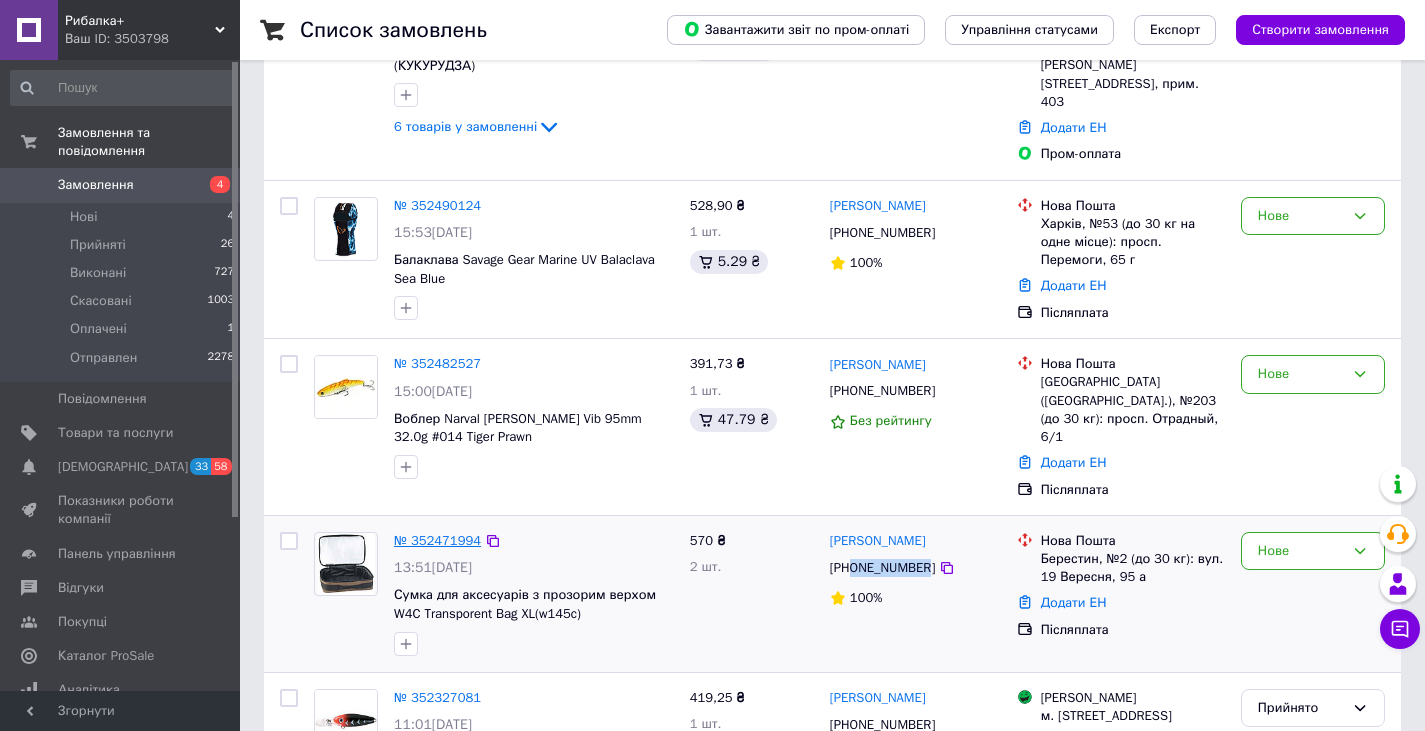 click on "№ 352471994" at bounding box center [437, 540] 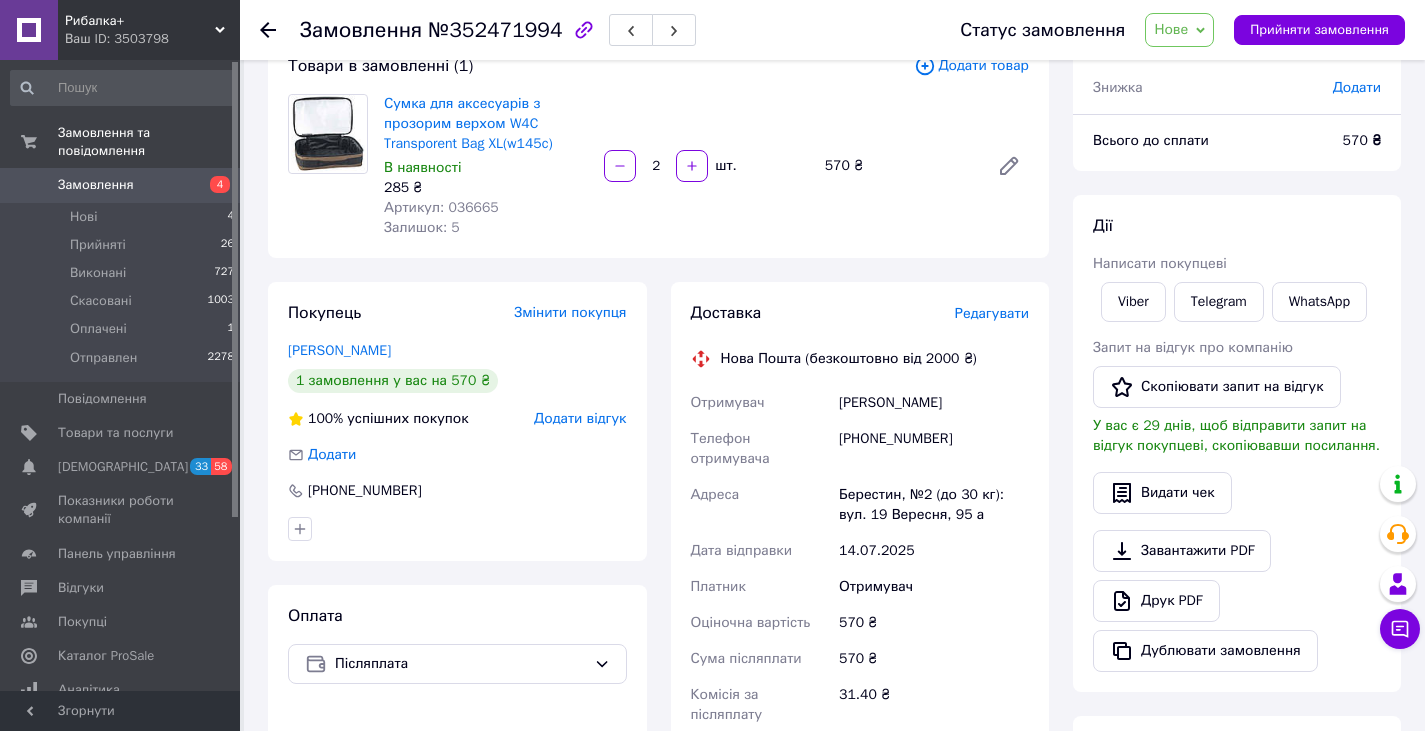scroll, scrollTop: 0, scrollLeft: 0, axis: both 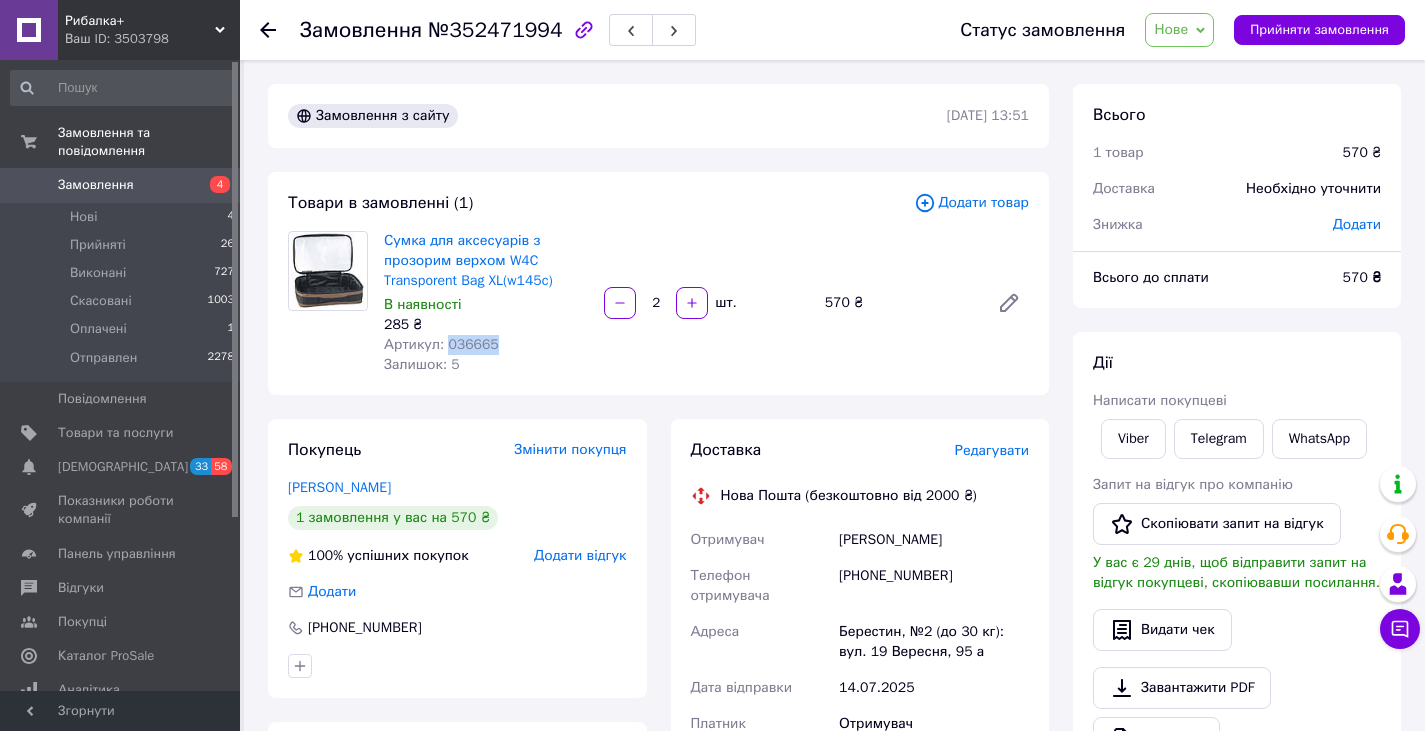 drag, startPoint x: 494, startPoint y: 345, endPoint x: 446, endPoint y: 347, distance: 48.04165 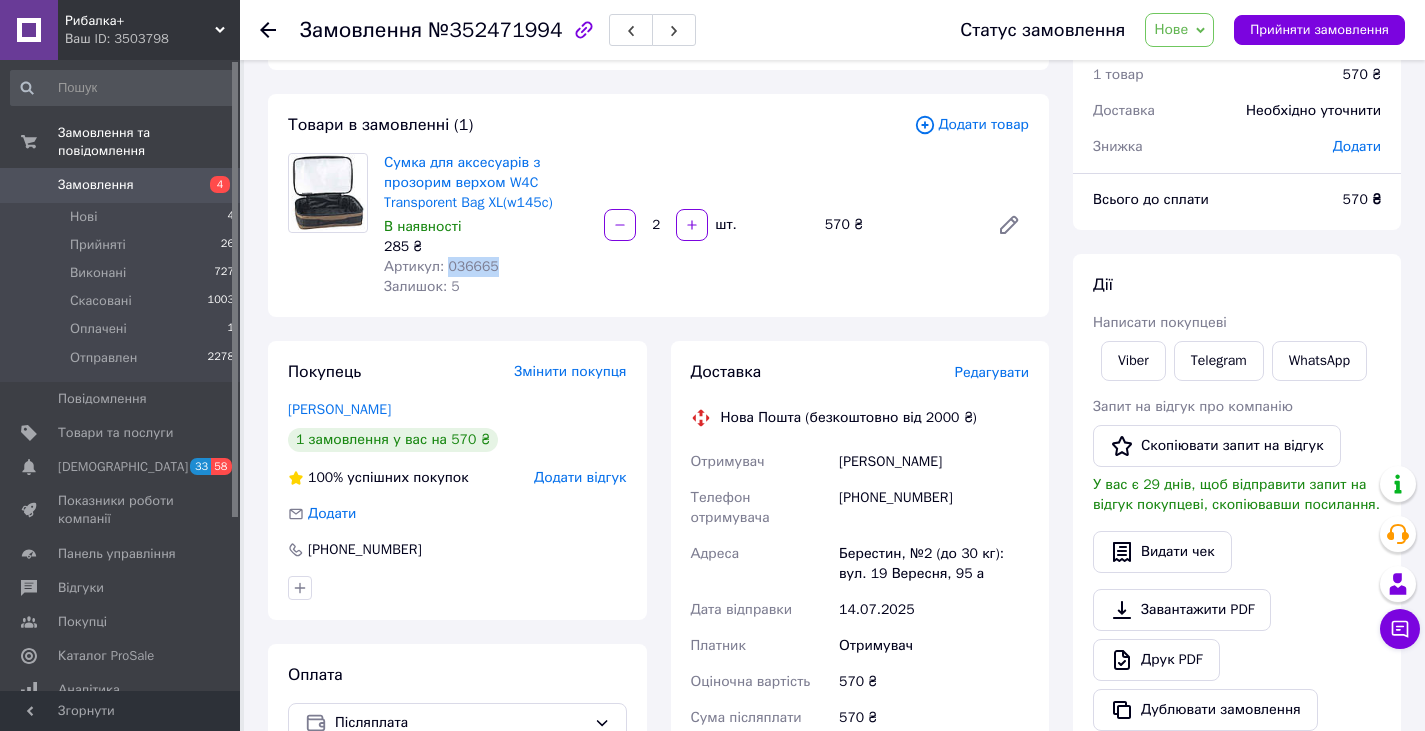scroll, scrollTop: 200, scrollLeft: 0, axis: vertical 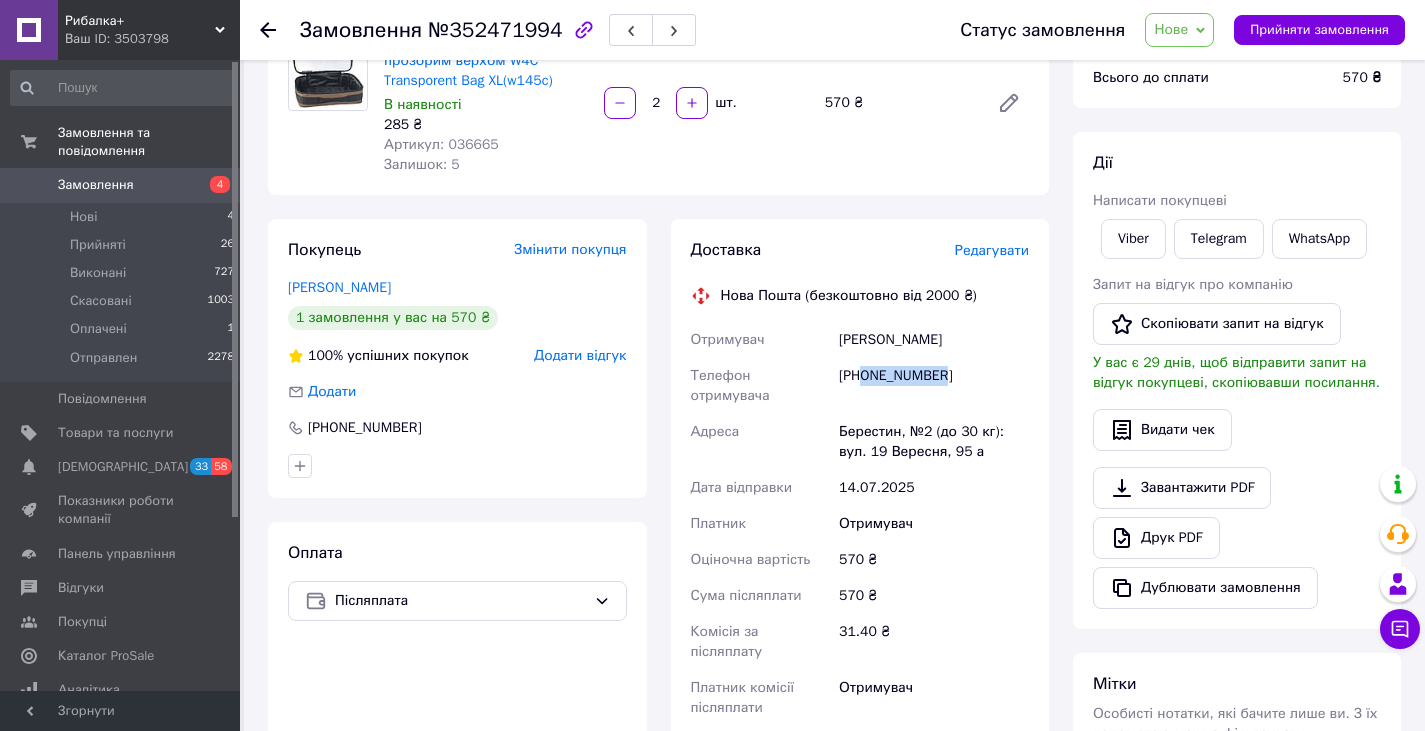 drag, startPoint x: 864, startPoint y: 379, endPoint x: 964, endPoint y: 384, distance: 100.12492 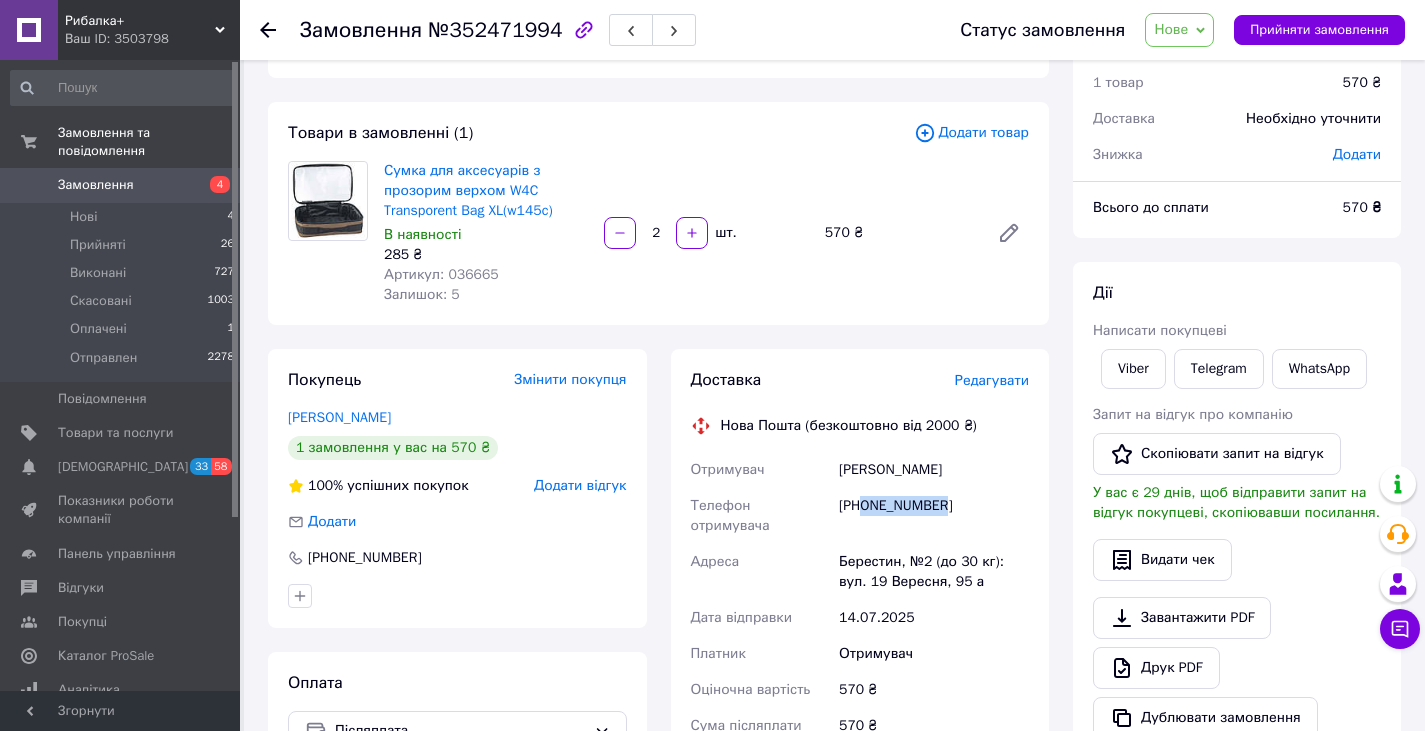 scroll, scrollTop: 0, scrollLeft: 0, axis: both 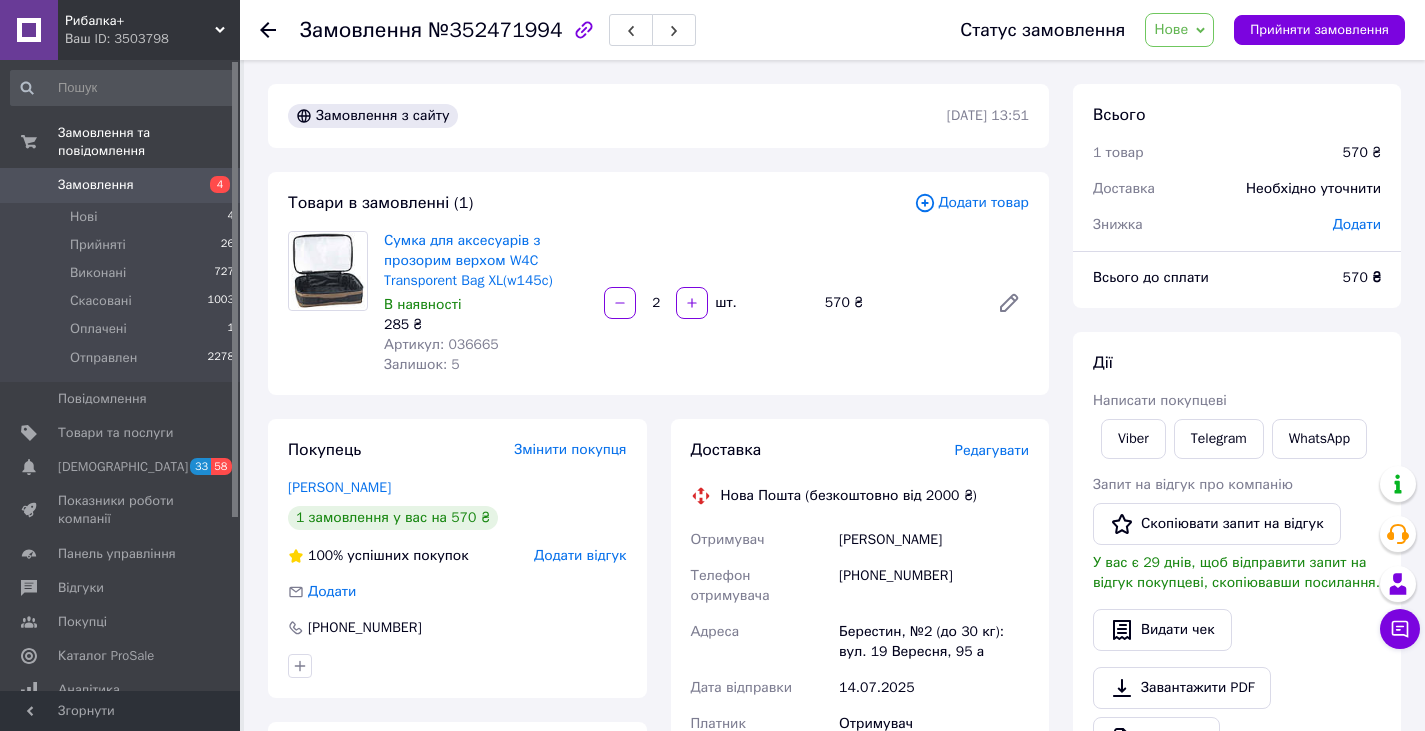 click 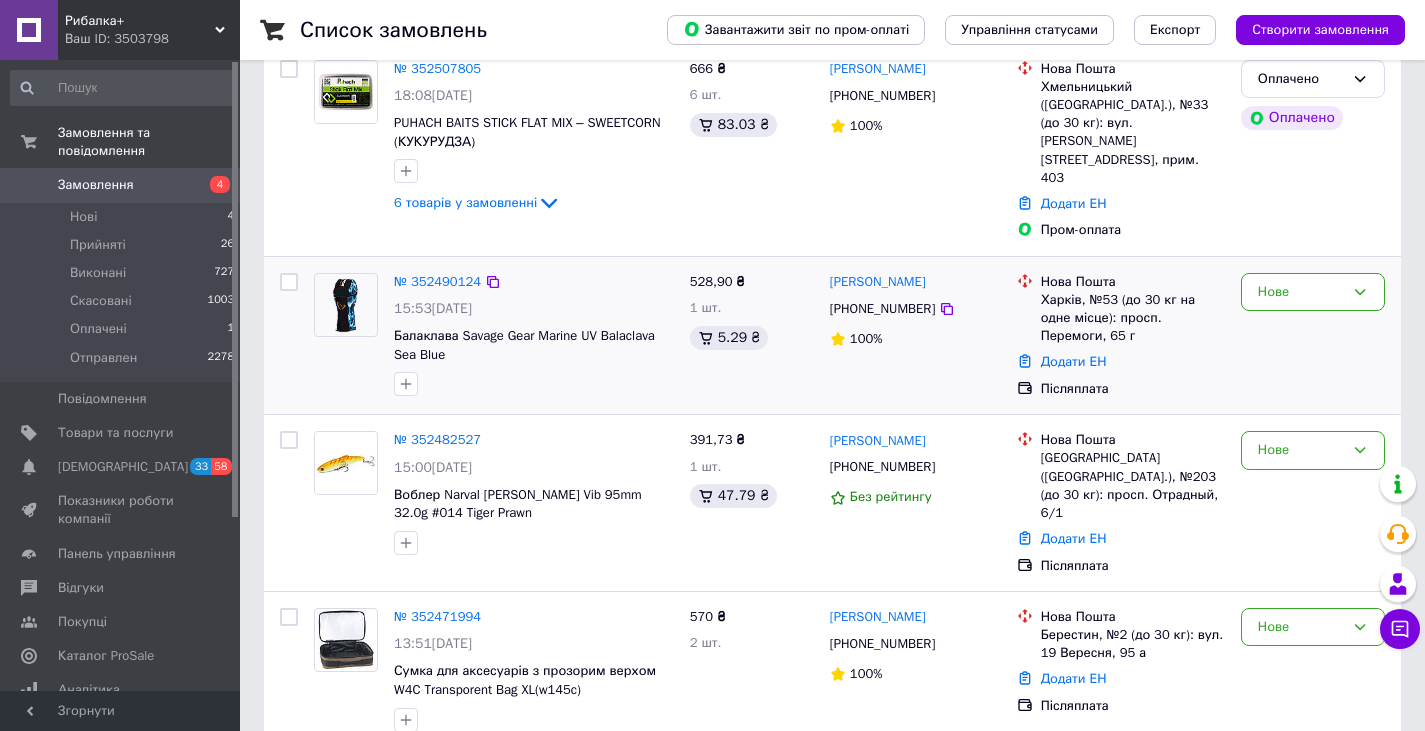 scroll, scrollTop: 300, scrollLeft: 0, axis: vertical 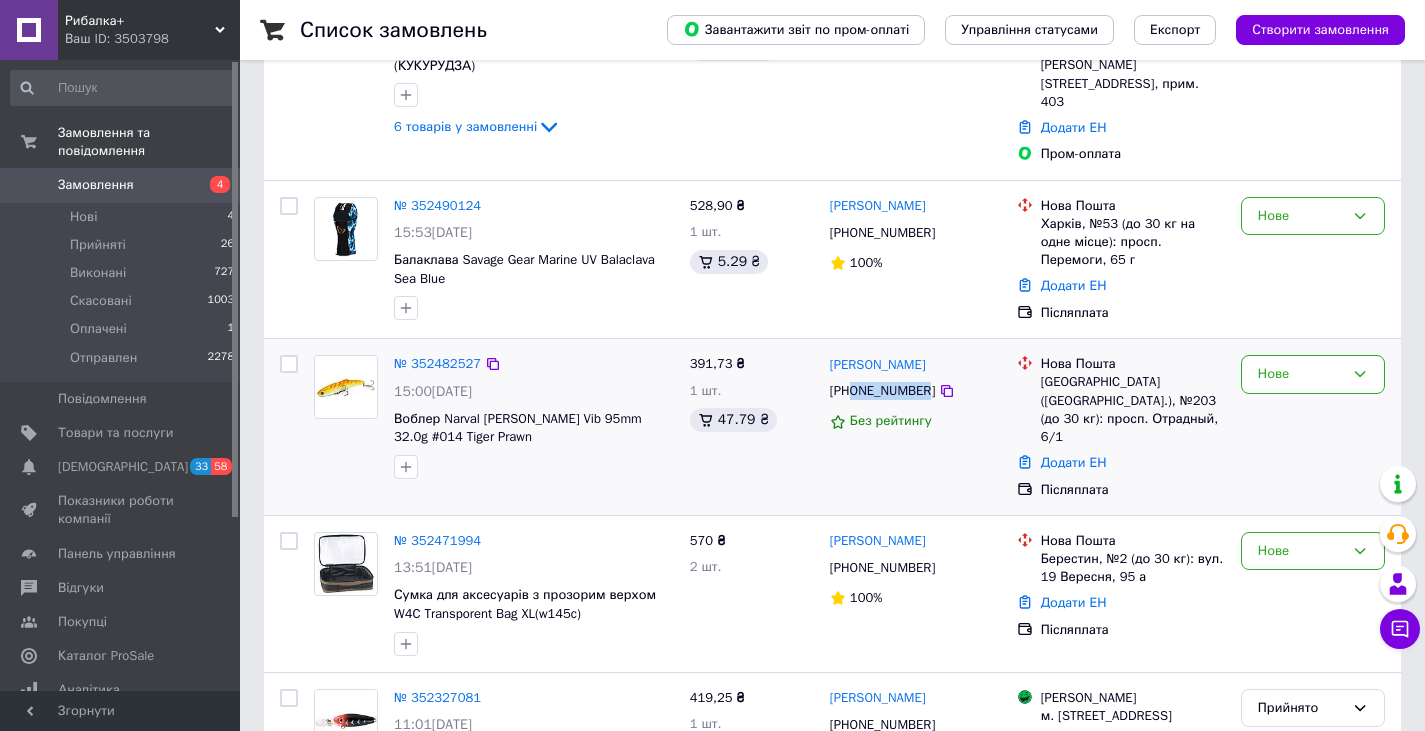 drag, startPoint x: 854, startPoint y: 367, endPoint x: 921, endPoint y: 371, distance: 67.11929 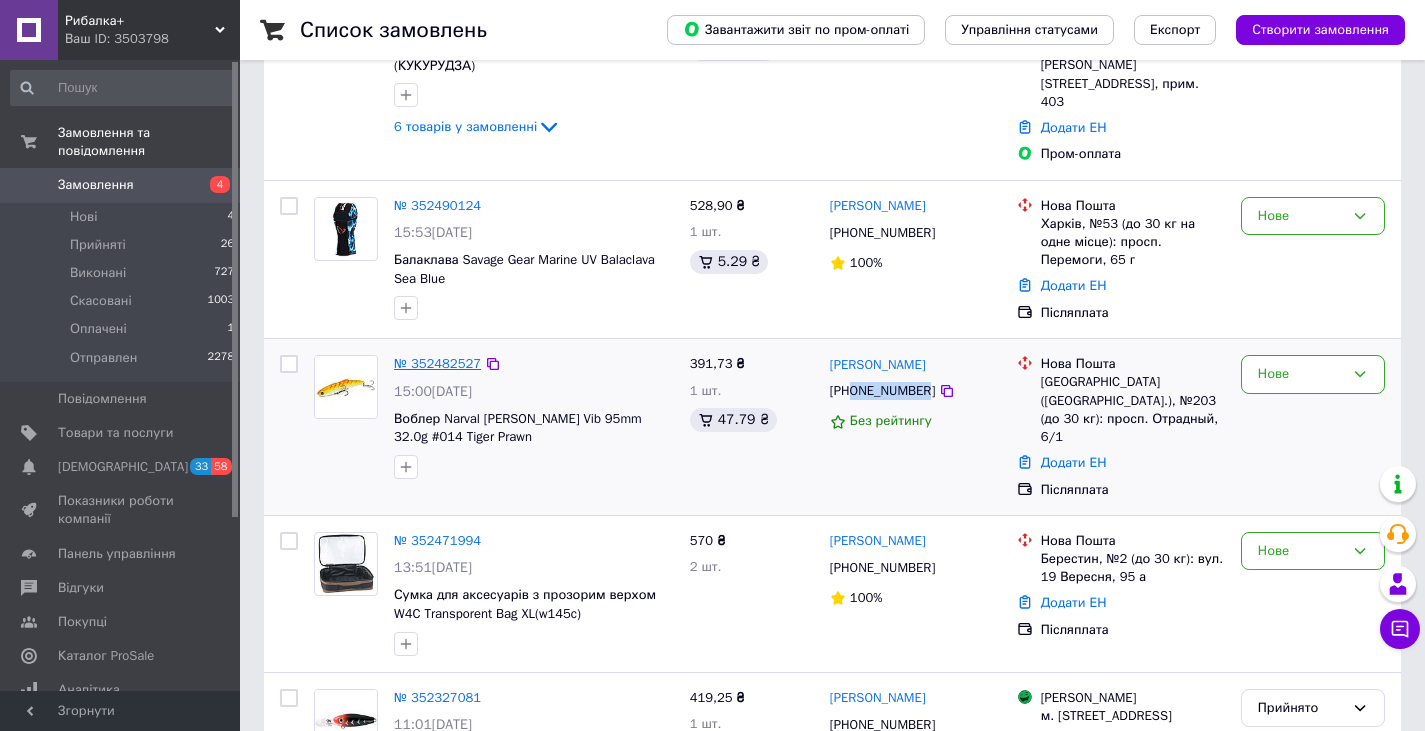 click on "№ 352482527" at bounding box center (437, 363) 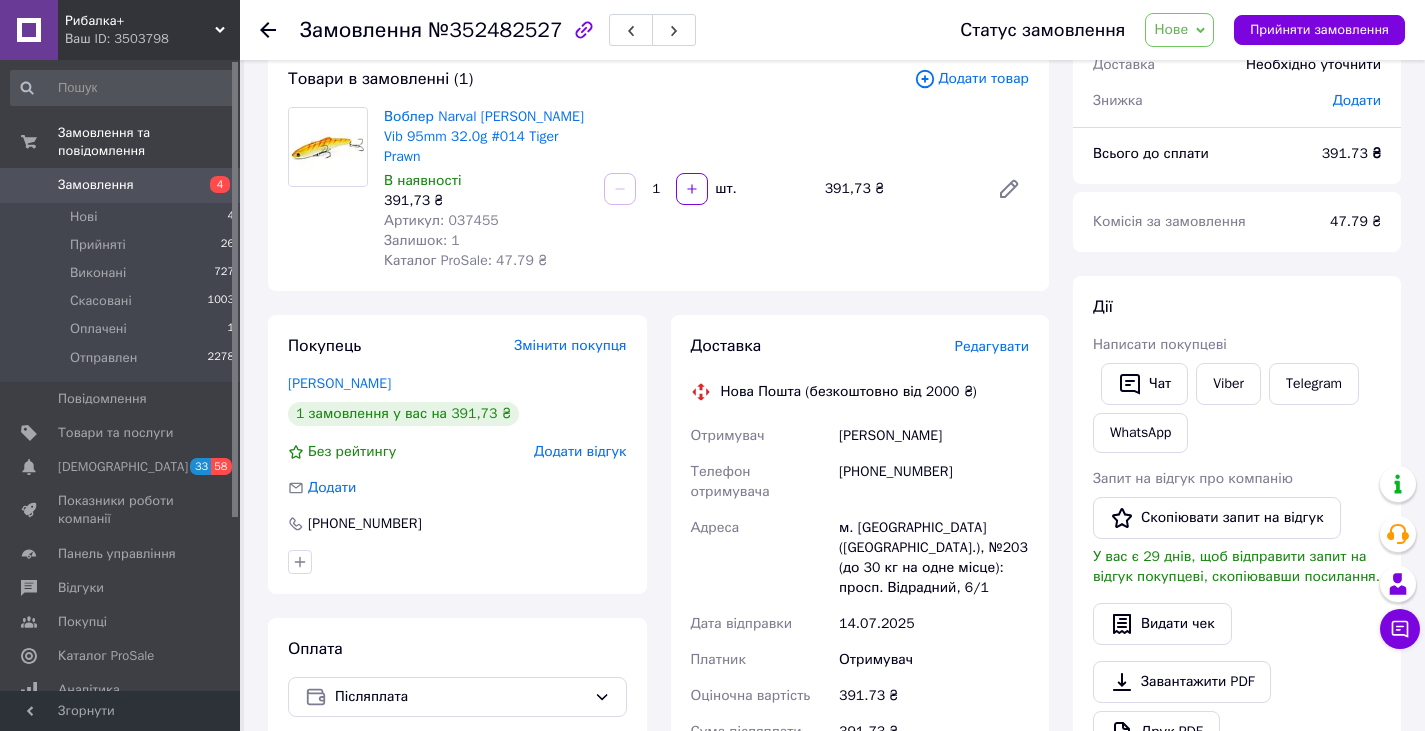 scroll, scrollTop: 0, scrollLeft: 0, axis: both 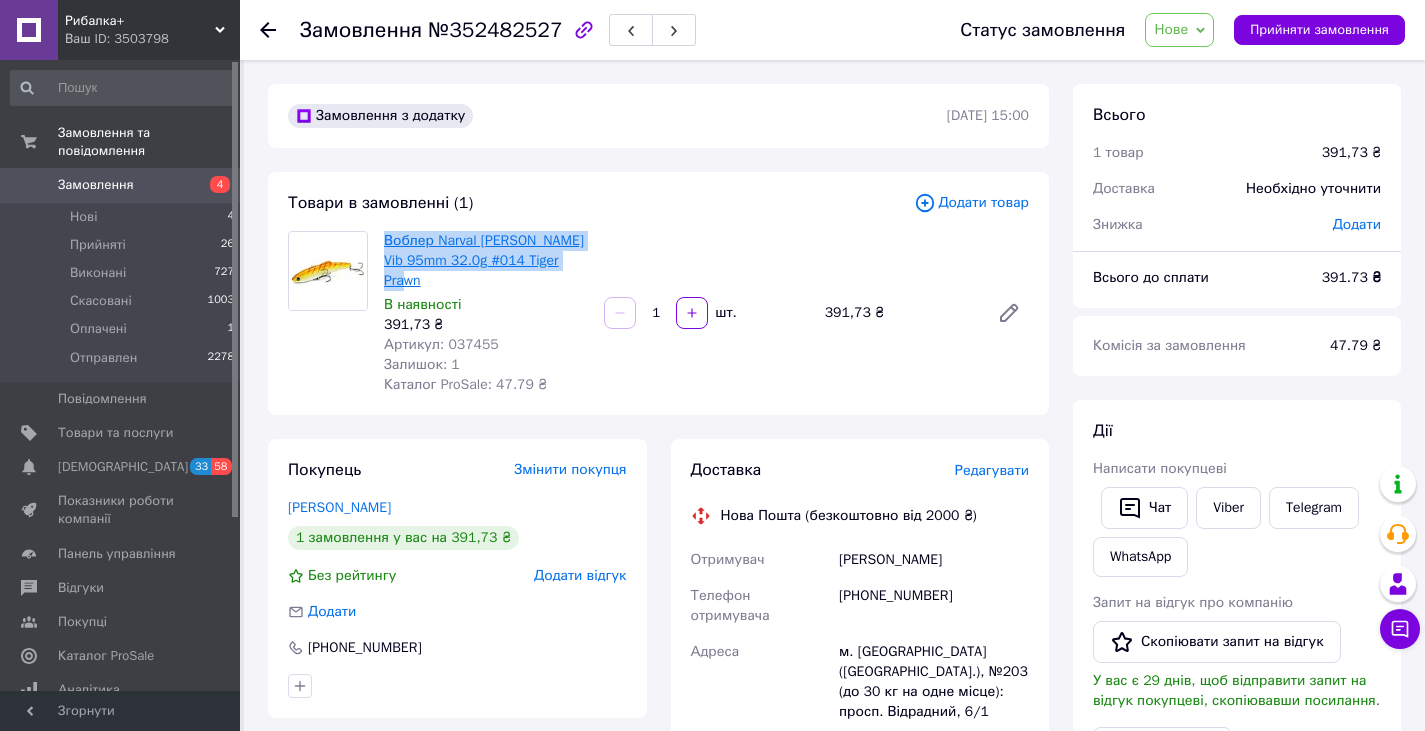 drag, startPoint x: 575, startPoint y: 263, endPoint x: 387, endPoint y: 241, distance: 189.28285 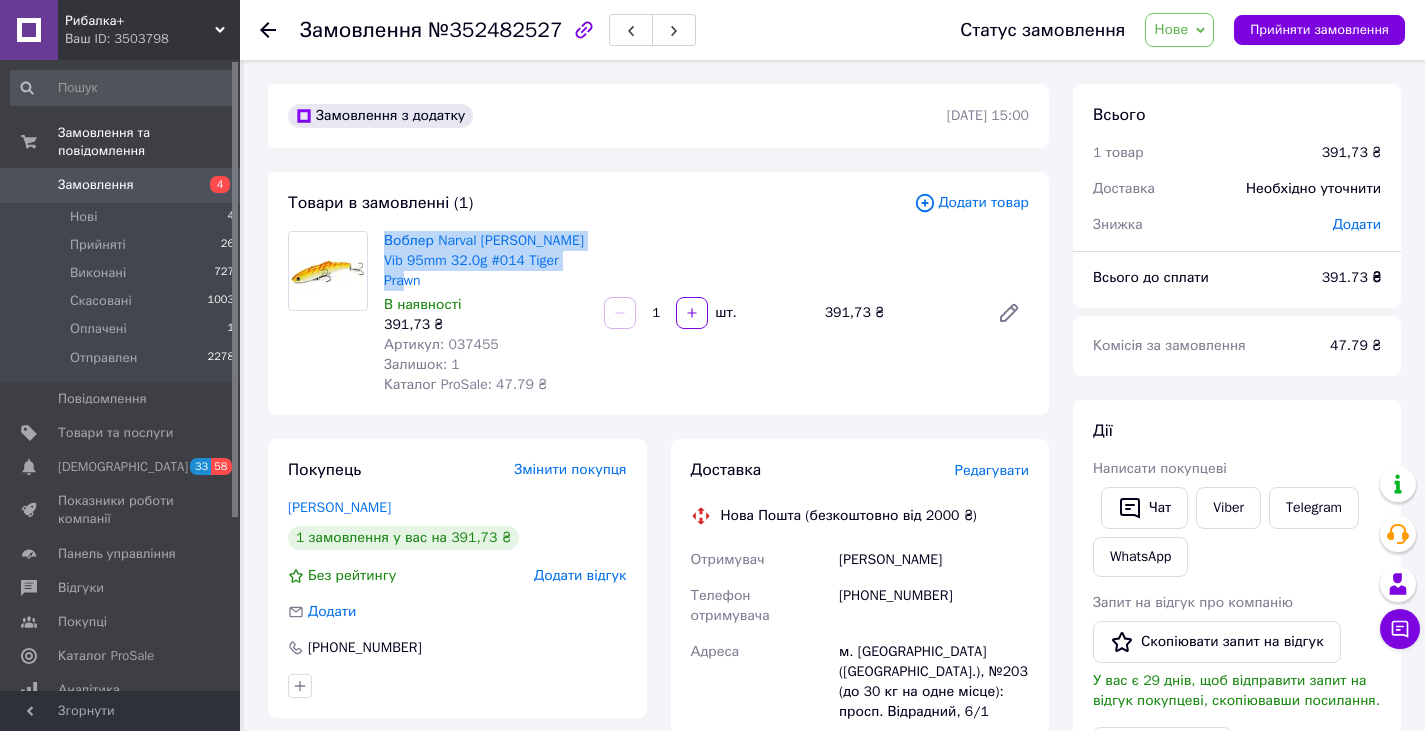 click on "Замовлення" at bounding box center [96, 185] 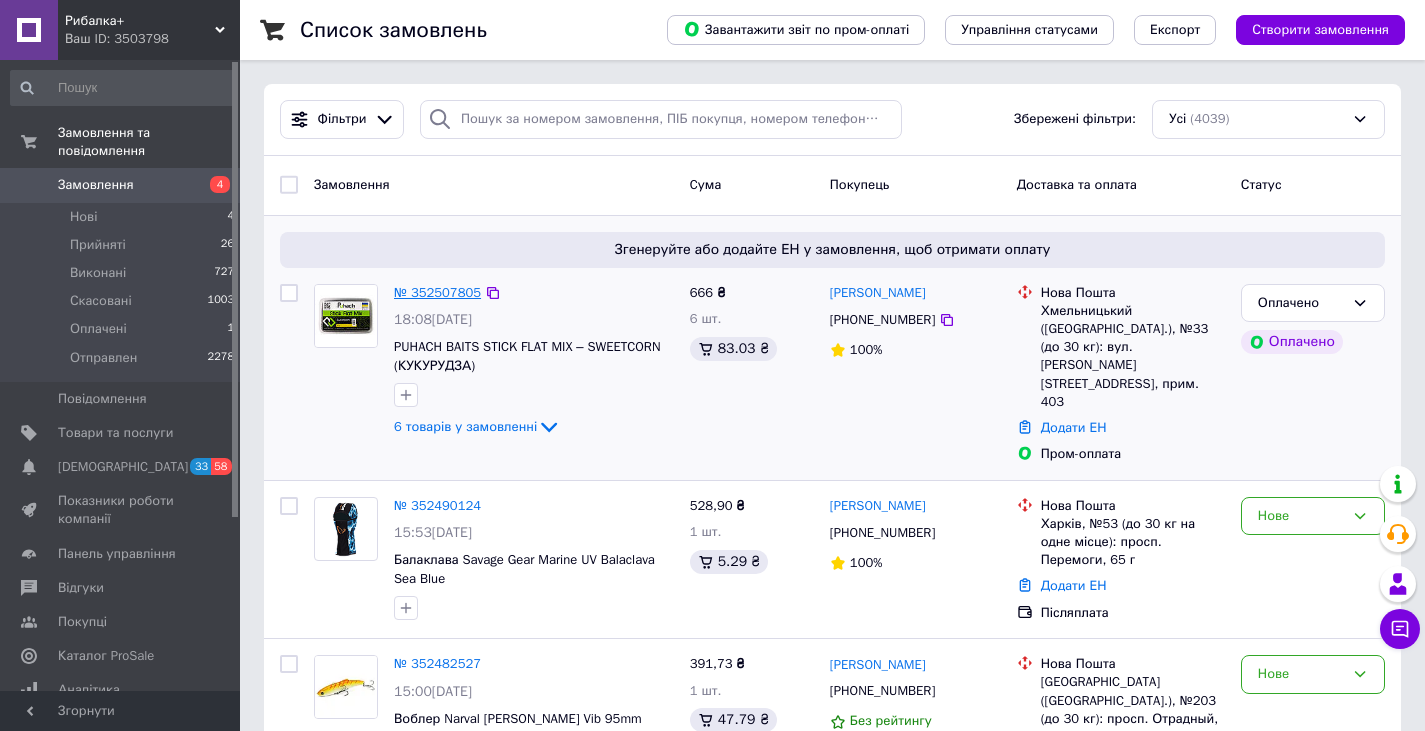 click on "№ 352507805" at bounding box center [437, 292] 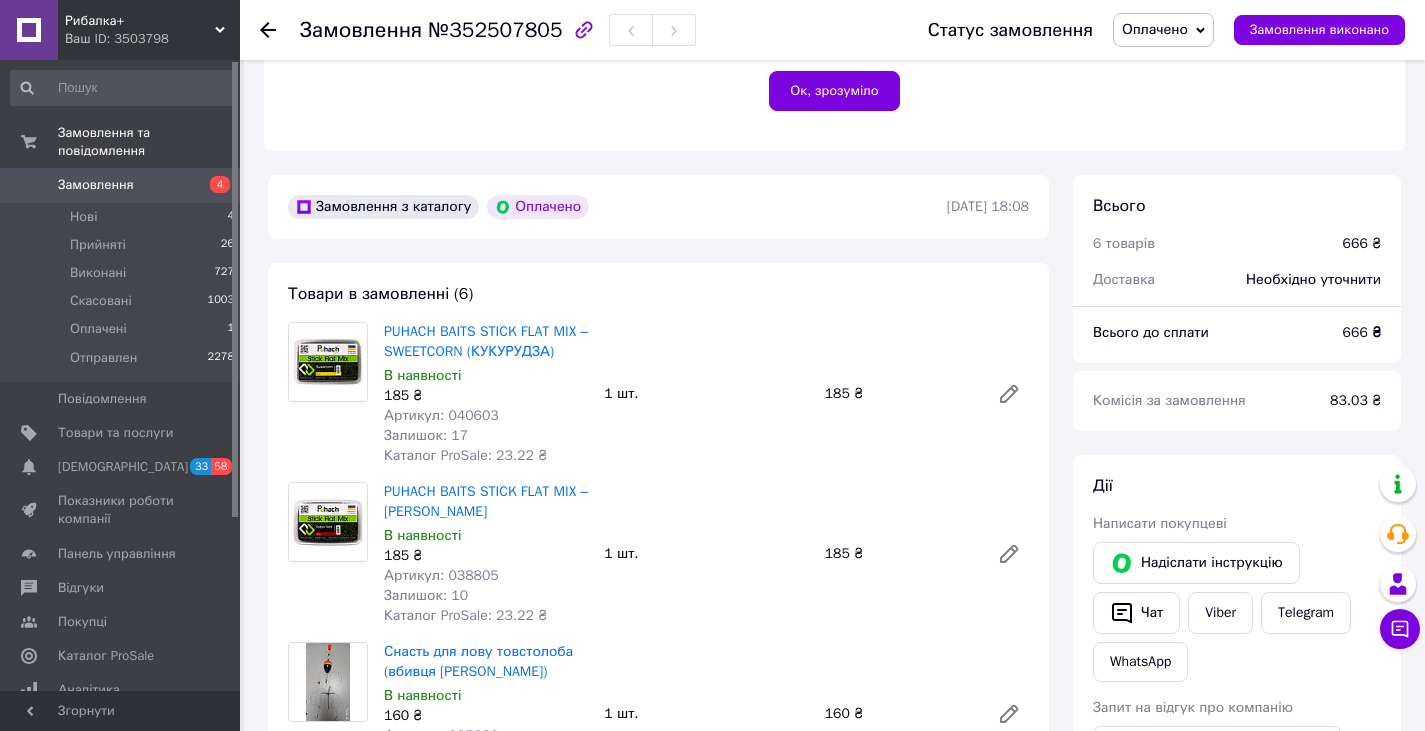 scroll, scrollTop: 500, scrollLeft: 0, axis: vertical 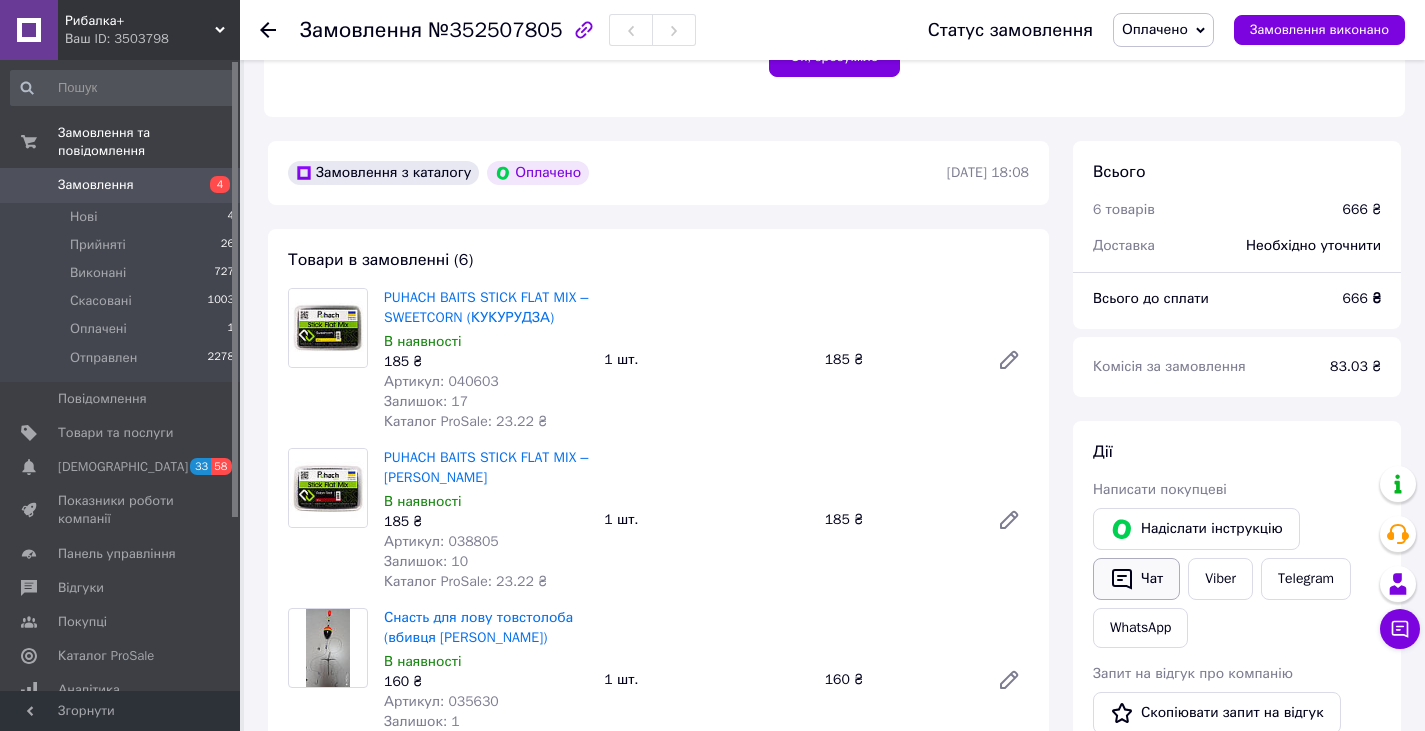 click on "Чат" at bounding box center (1136, 579) 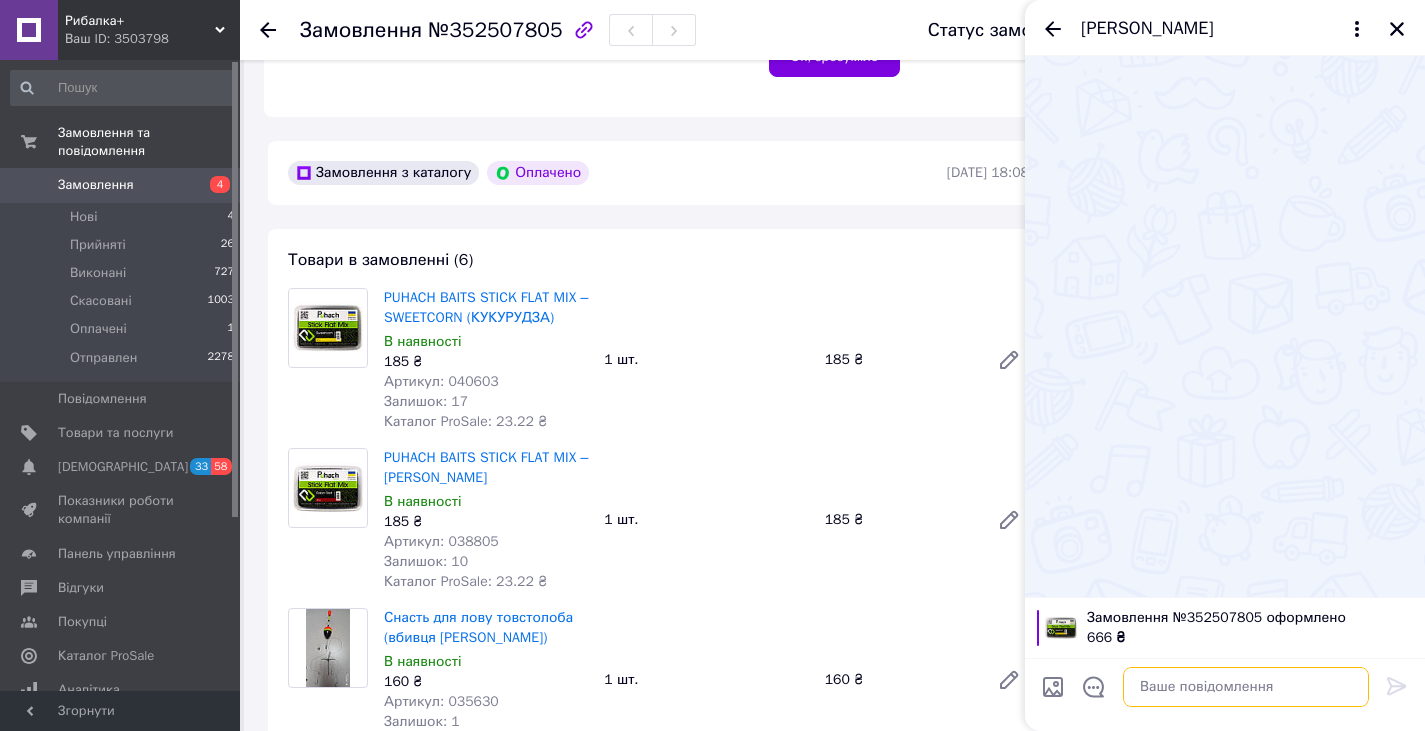 click at bounding box center [1246, 687] 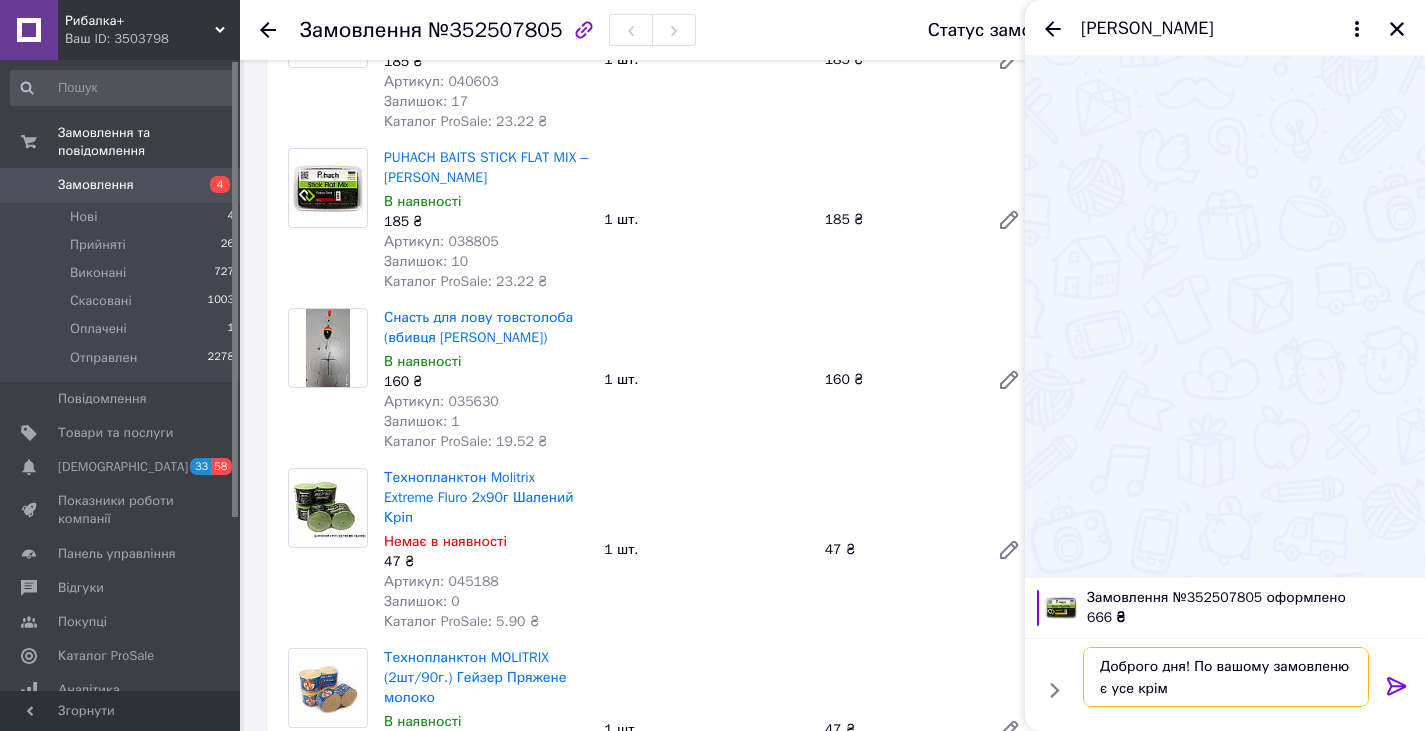 scroll, scrollTop: 900, scrollLeft: 0, axis: vertical 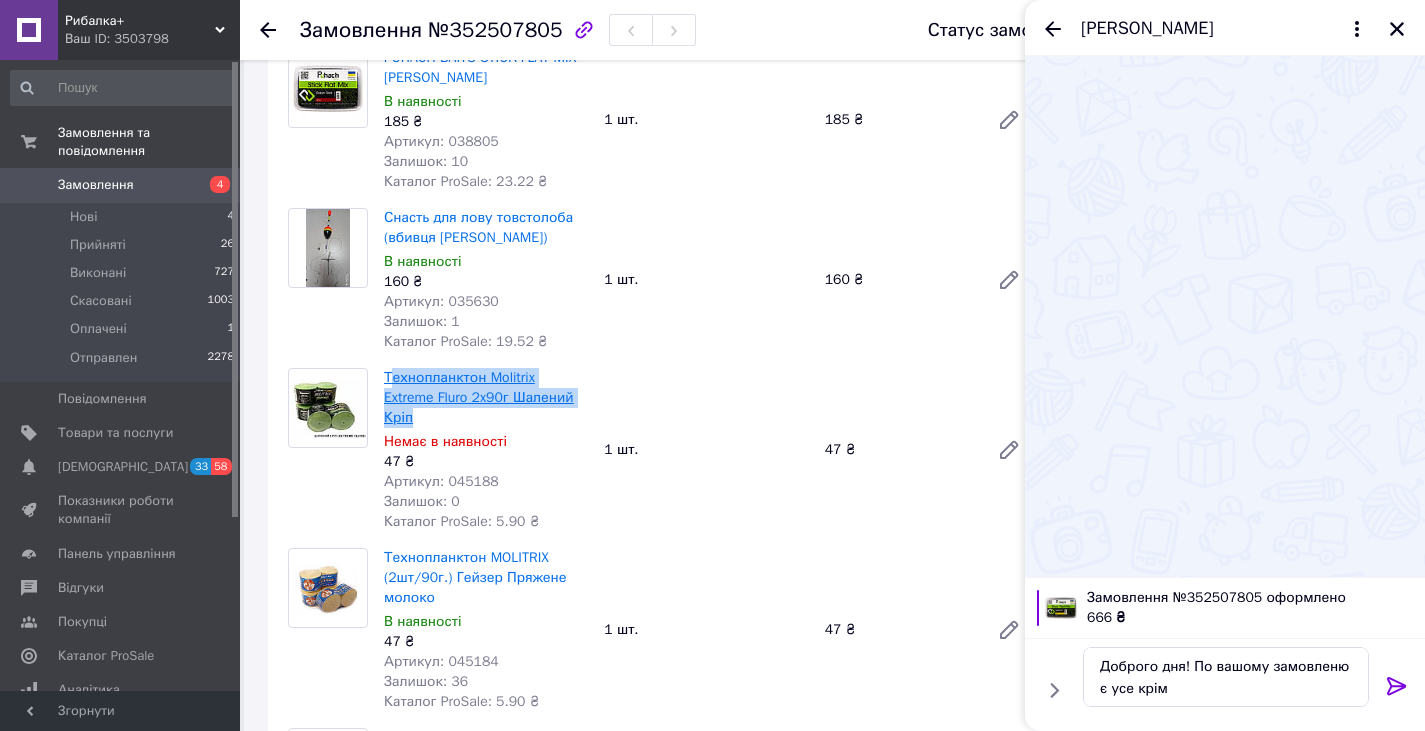 drag, startPoint x: 557, startPoint y: 396, endPoint x: 388, endPoint y: 378, distance: 169.95587 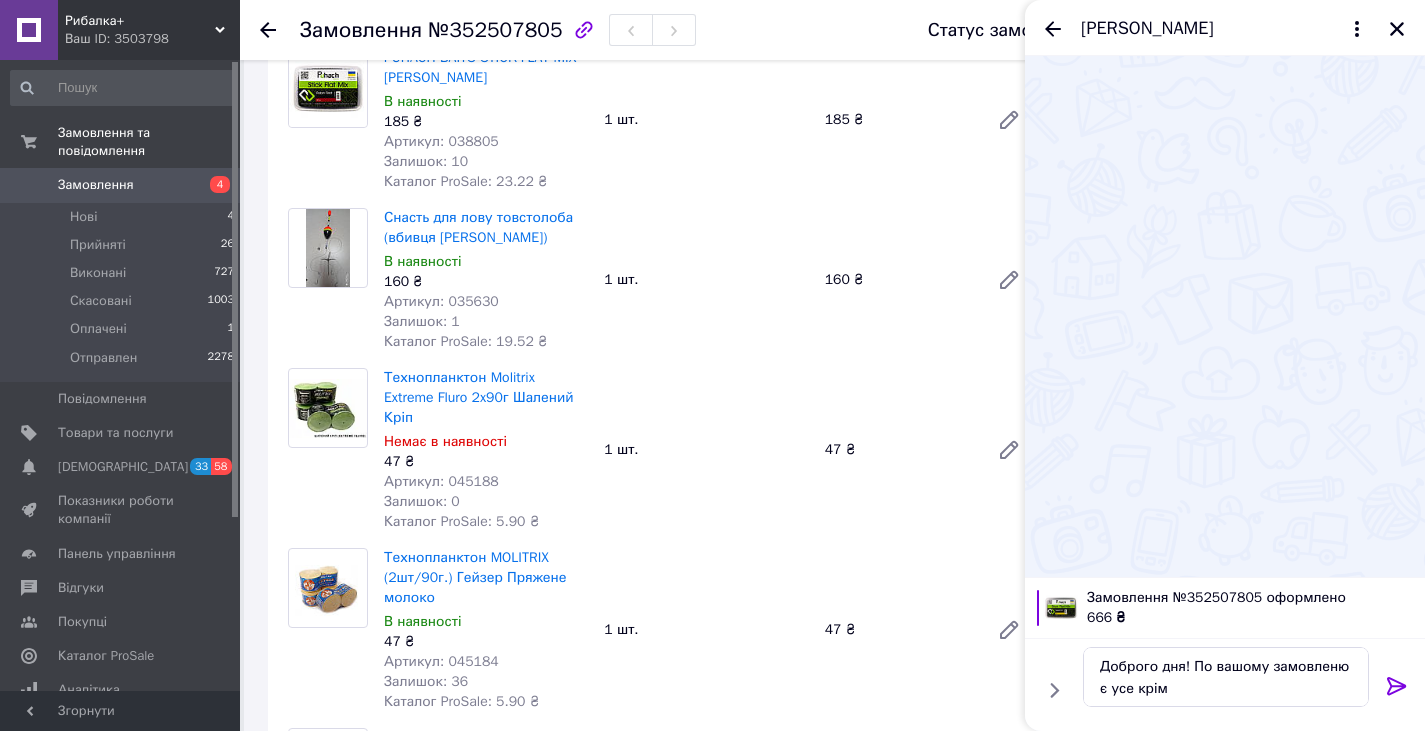 click on "Технопланктон  Molitrix Extreme Fluro 2x90г Шалений Кріп Немає в наявності 47 ₴ Артикул: 045188 Залишок: 0 Каталог ProSale: 5.90 ₴  1 шт. 47 ₴" at bounding box center [706, 450] 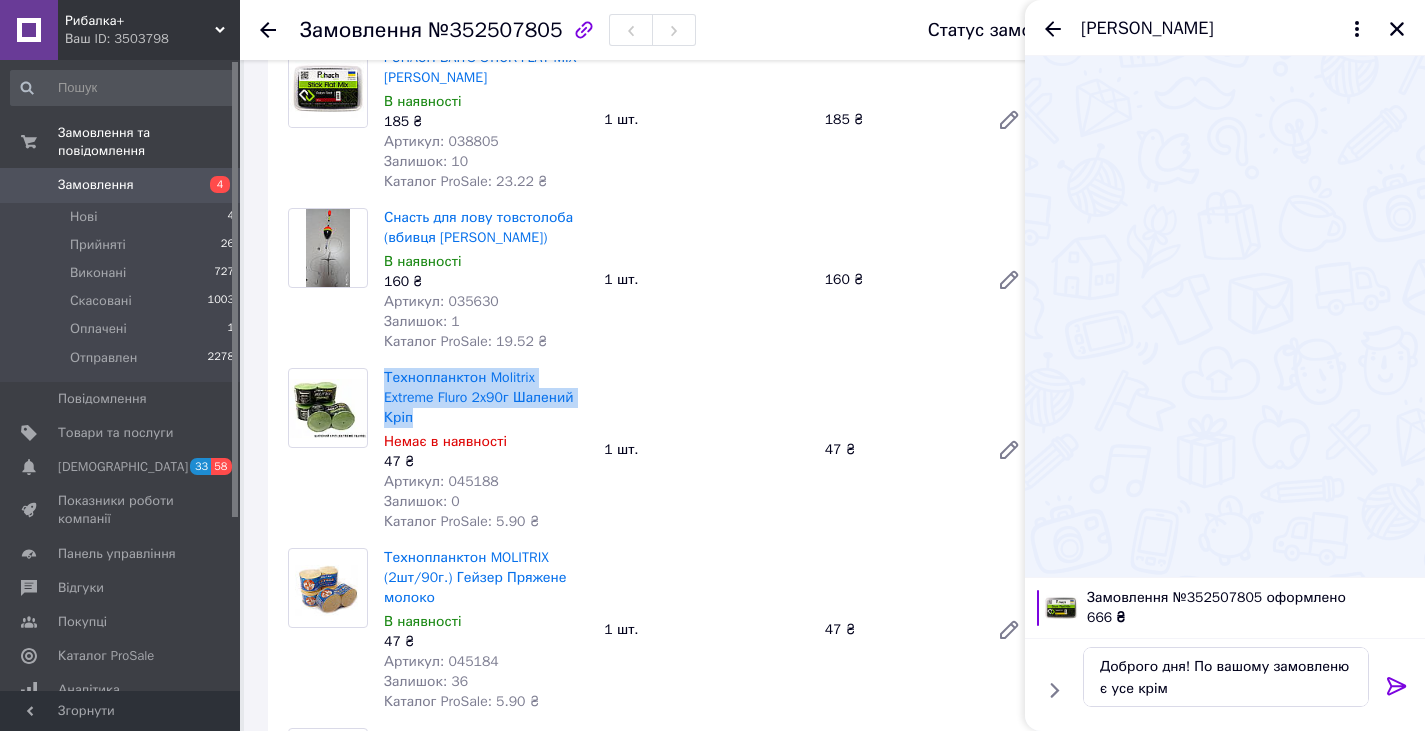 drag, startPoint x: 554, startPoint y: 401, endPoint x: 383, endPoint y: 373, distance: 173.27724 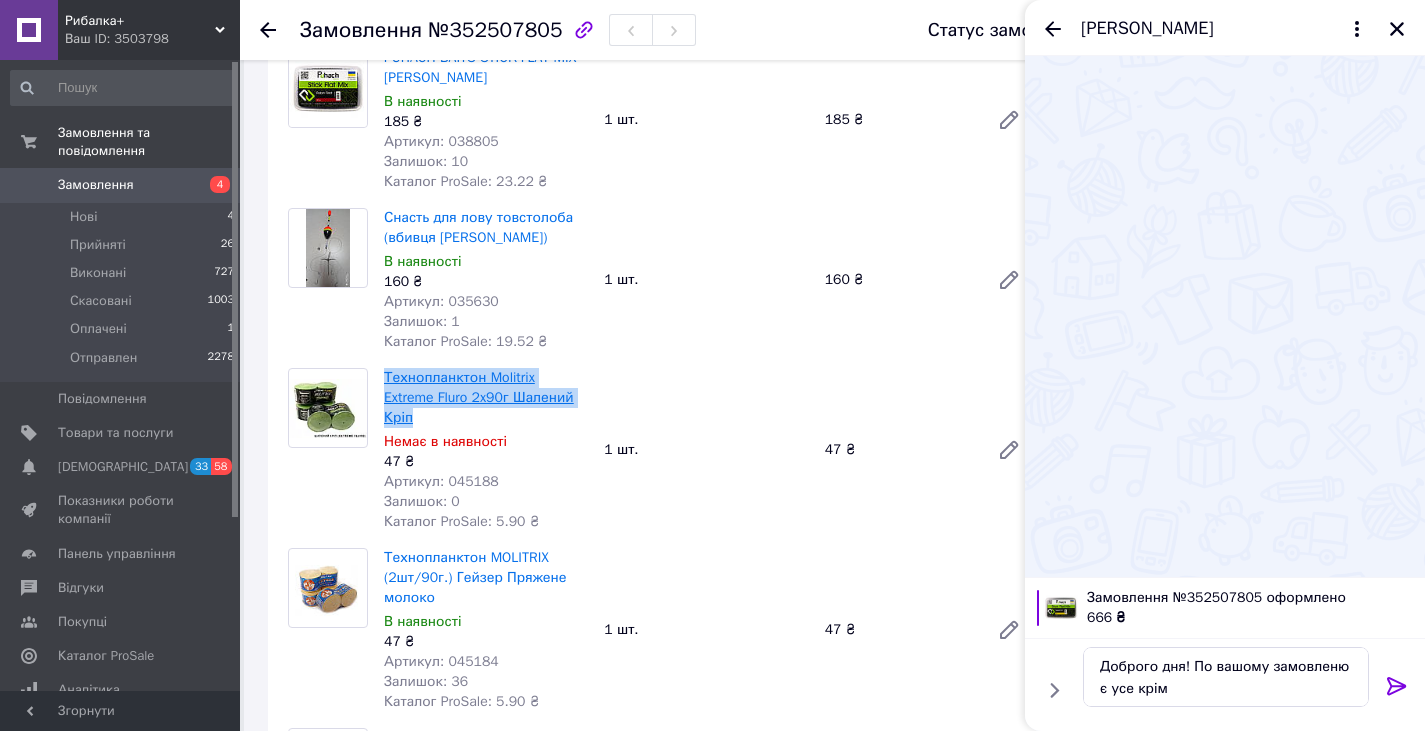 copy on "Технопланктон  Molitrix Extreme Fluro 2x90г Шалений Кріп" 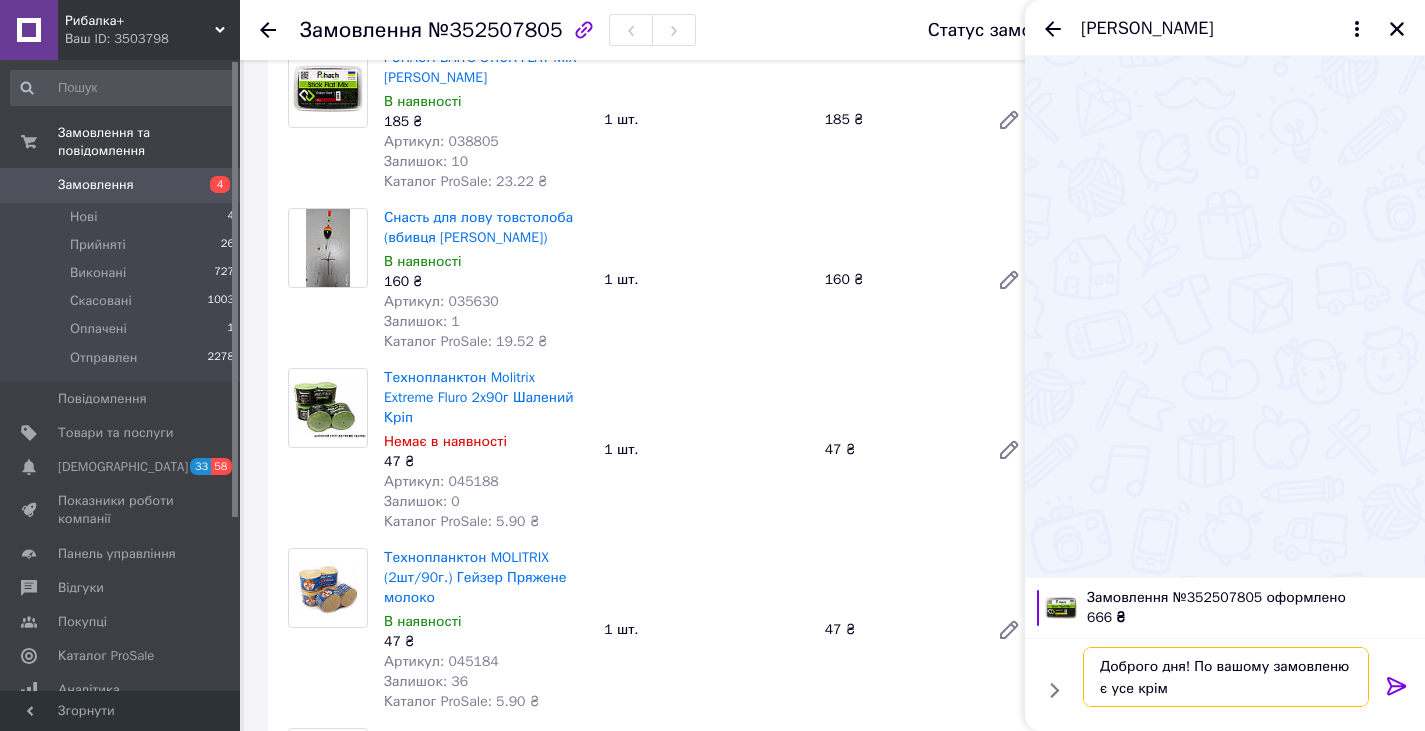 click on "Доброго дня! По вашому замовленю є усе крім" at bounding box center [1226, 677] 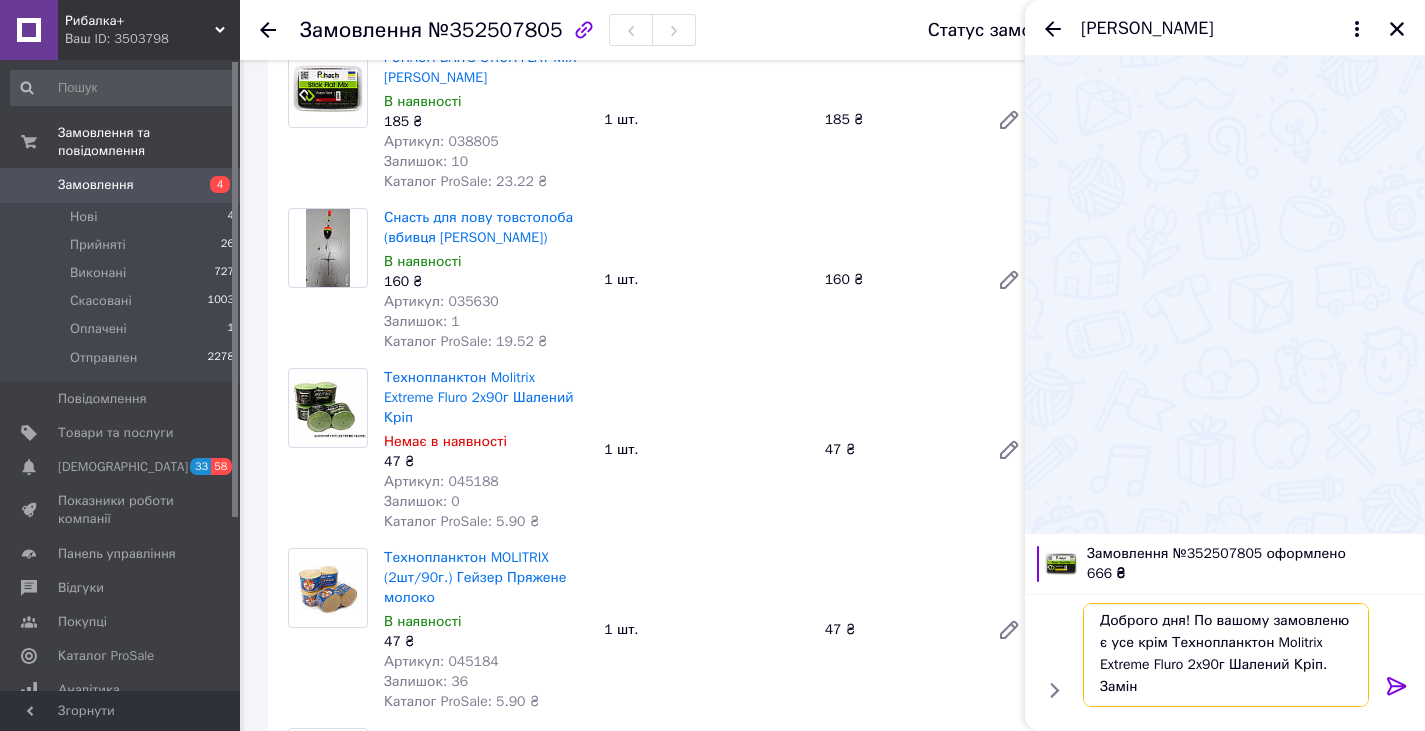 scroll, scrollTop: 2, scrollLeft: 0, axis: vertical 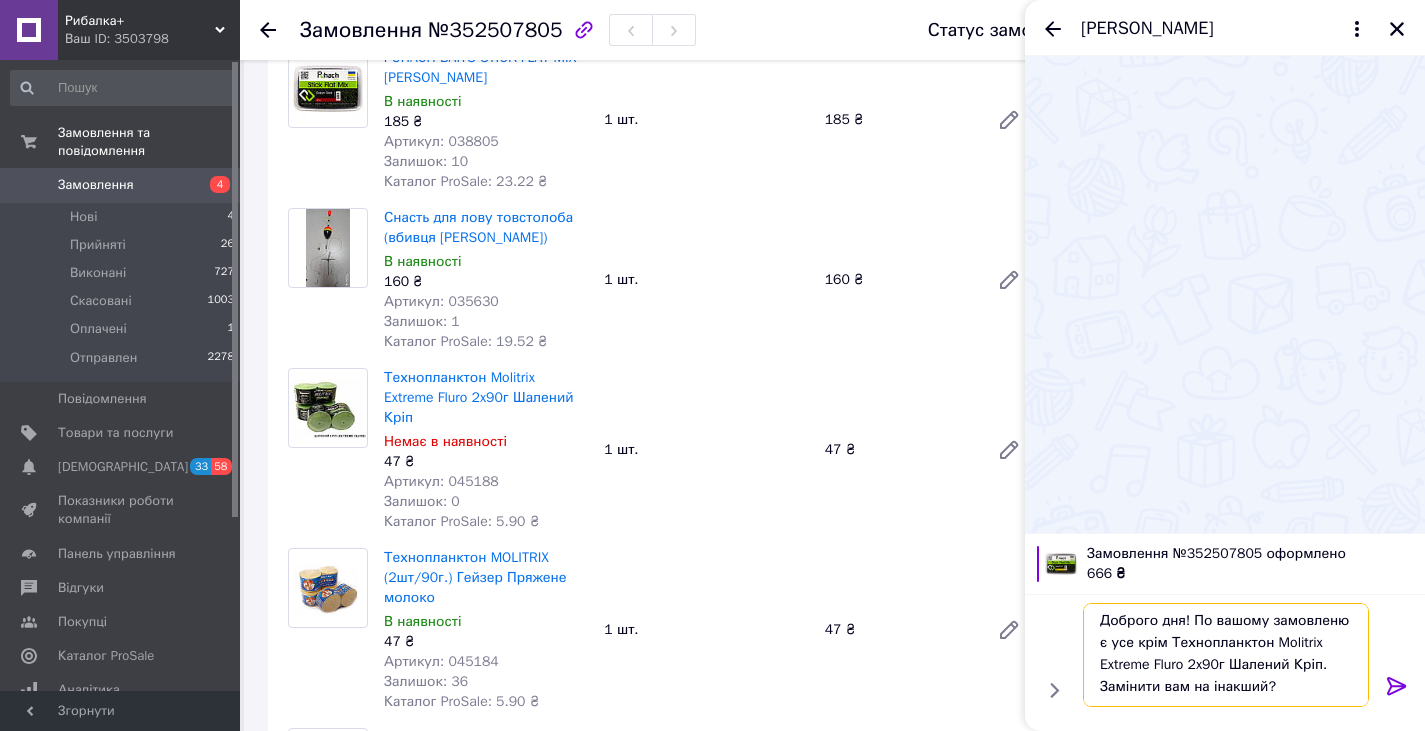 type on "Доброго дня! По вашому замовленю є усе крім Технопланктон Molitrix Extreme Fluro 2x90г Шалений Кріп. Замінити вам на інакший?" 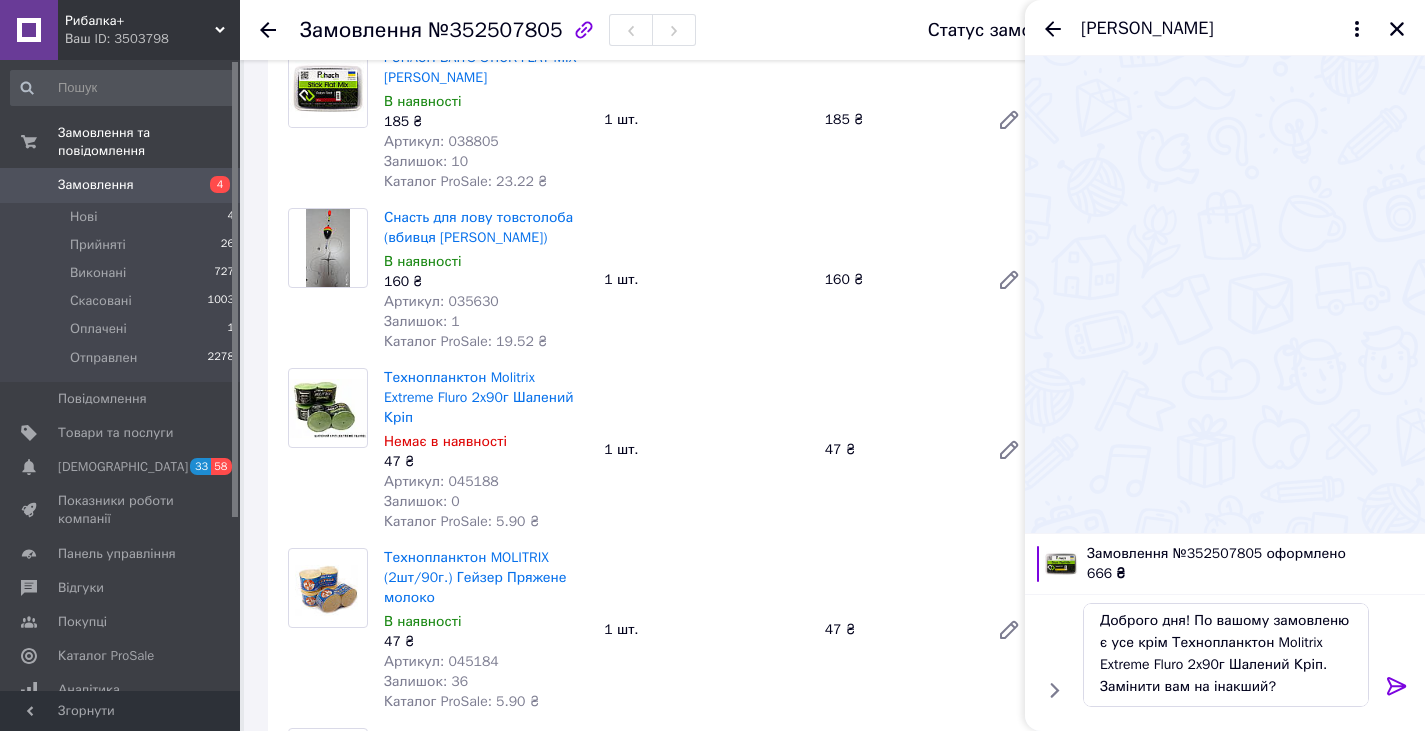 click 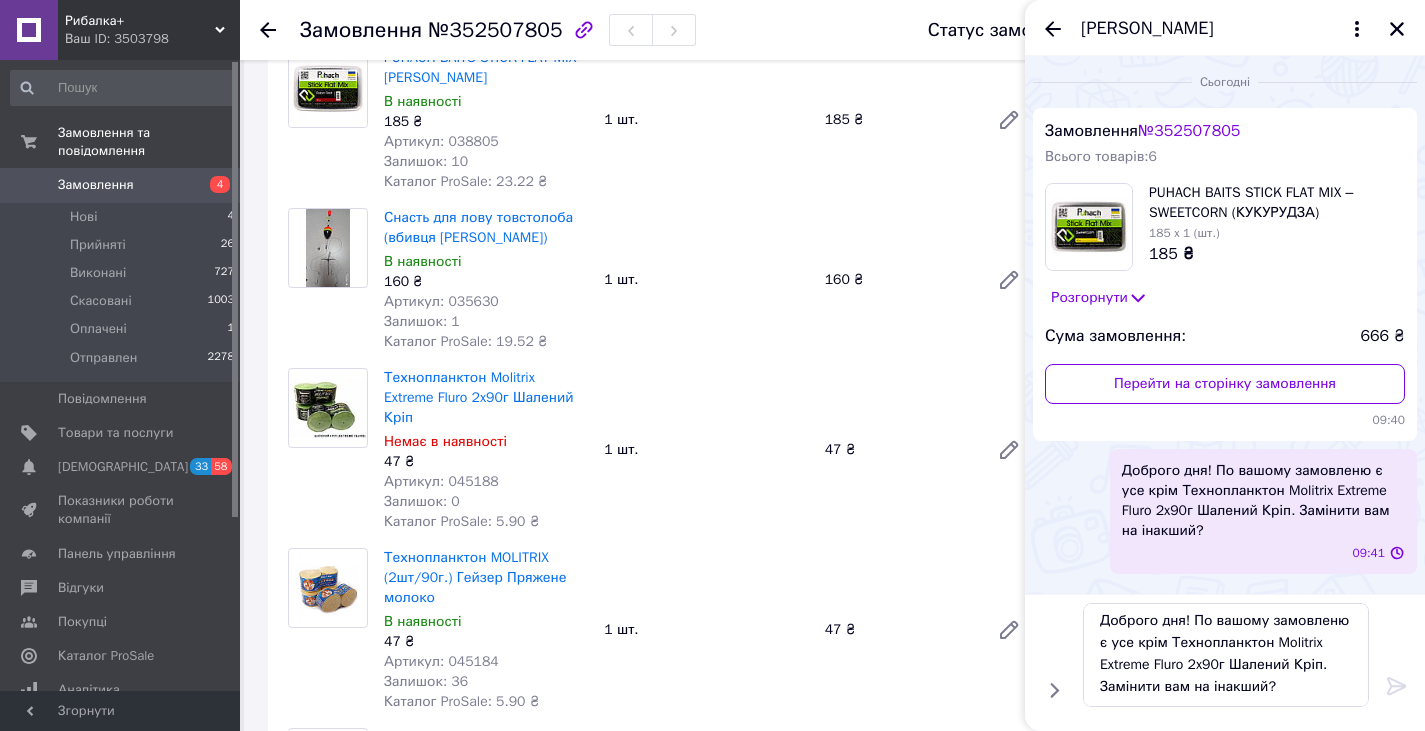 type 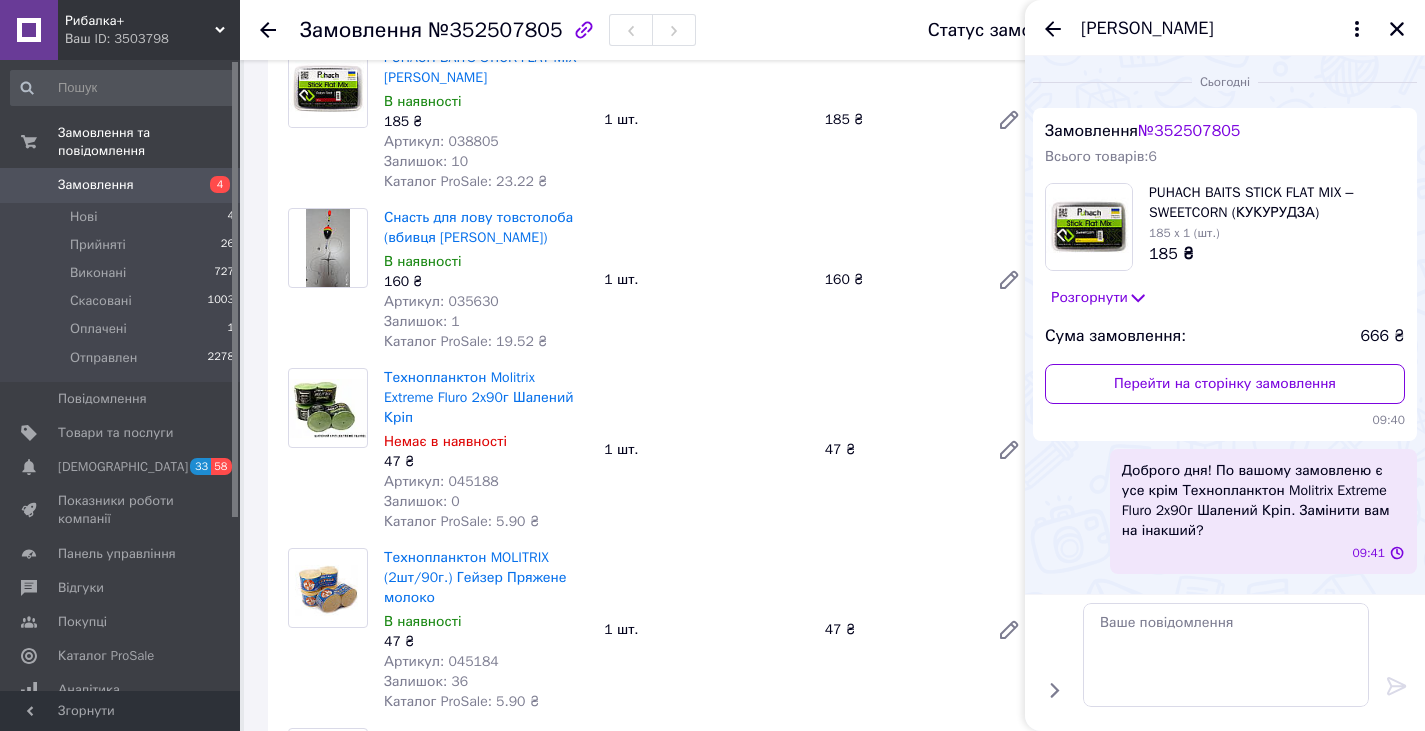 scroll, scrollTop: 0, scrollLeft: 0, axis: both 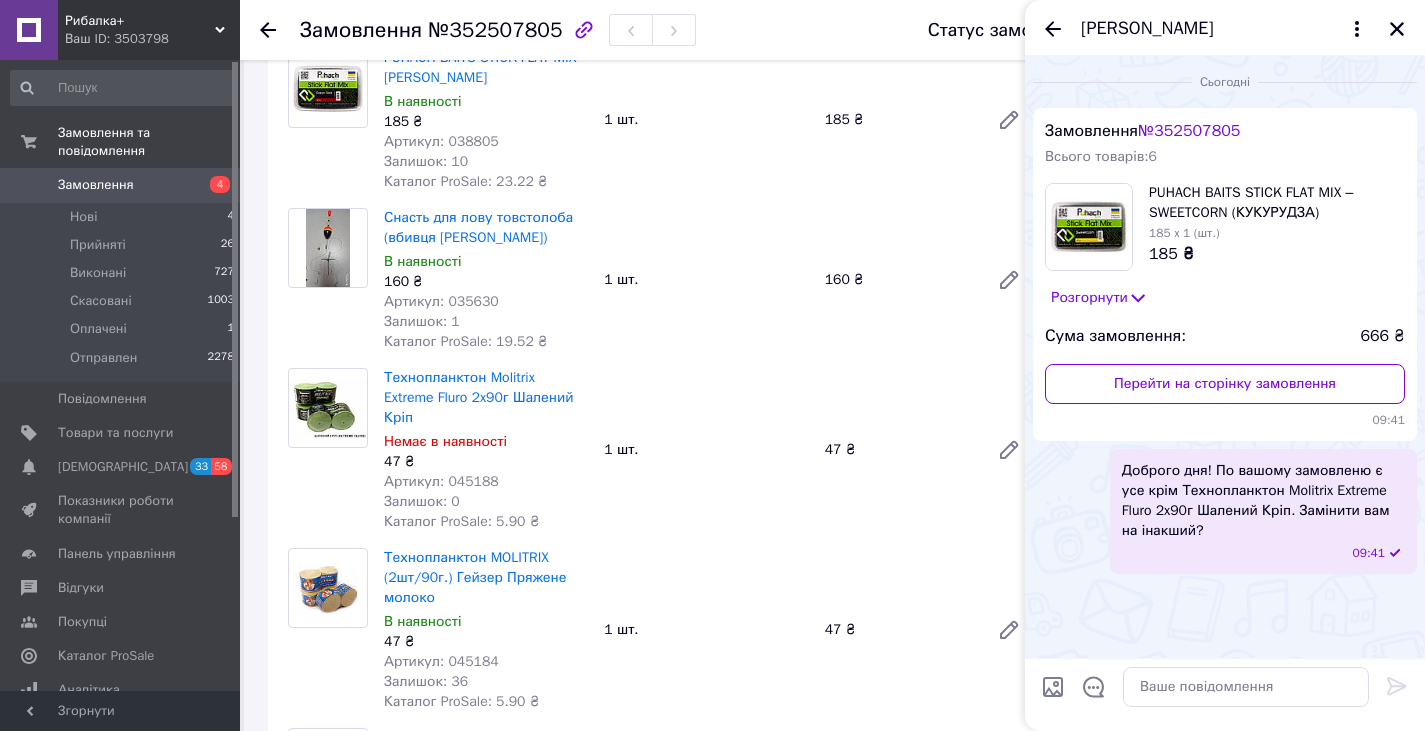 click 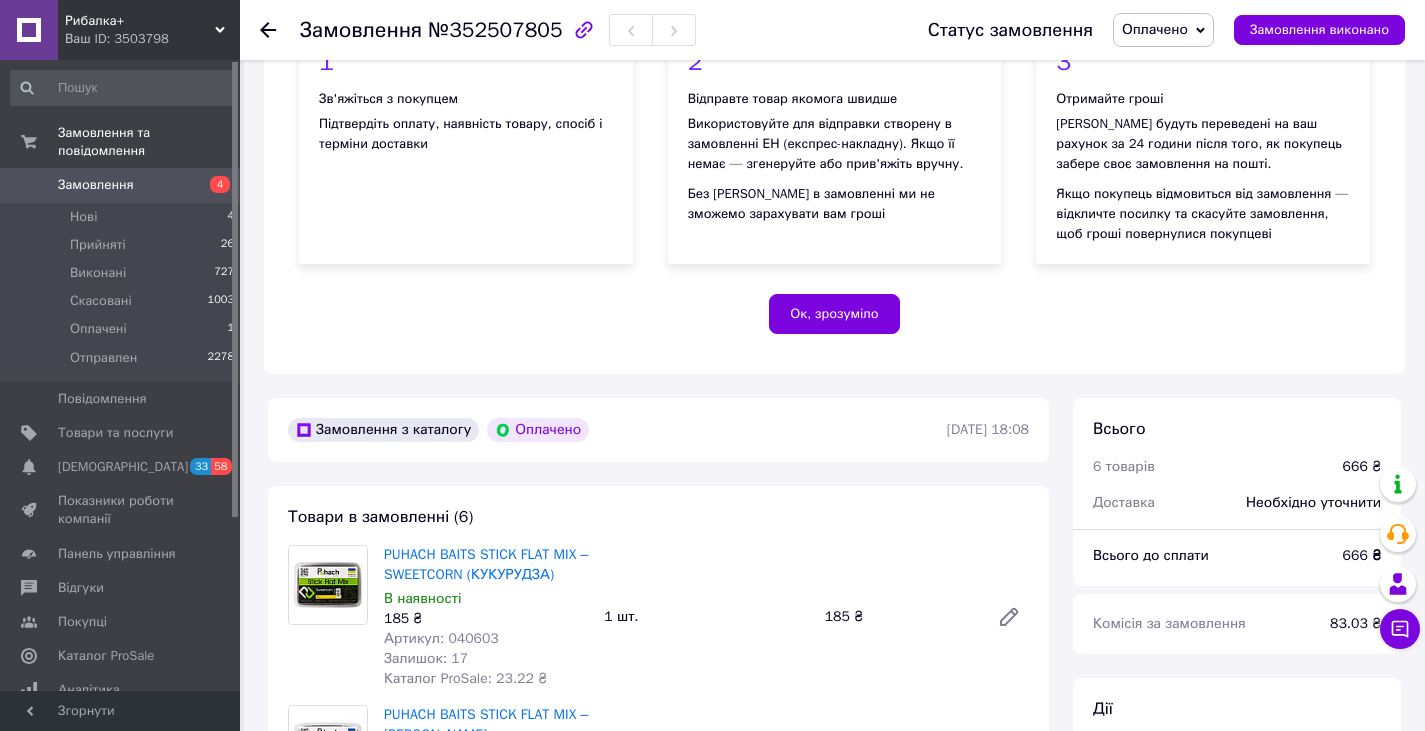 scroll, scrollTop: 0, scrollLeft: 0, axis: both 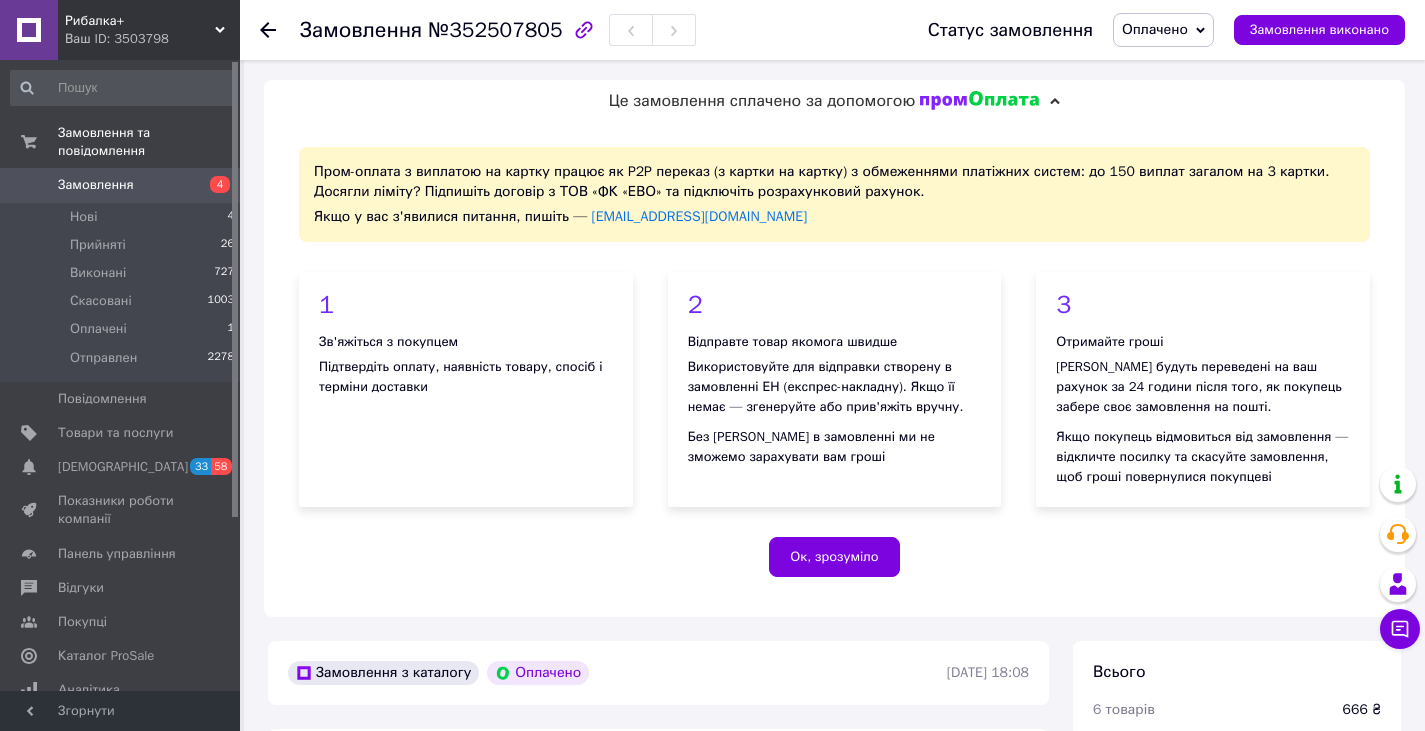 click on "Замовлення" at bounding box center [121, 185] 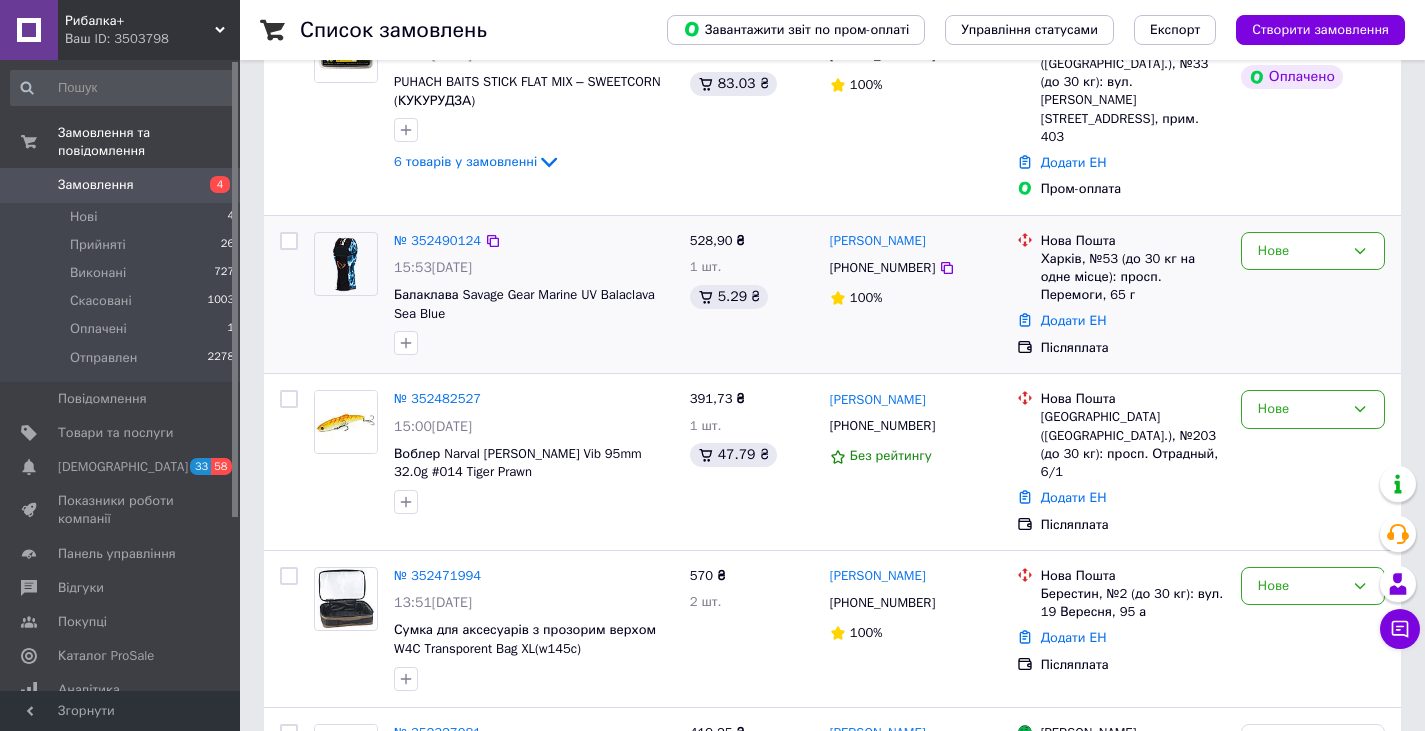 scroll, scrollTop: 300, scrollLeft: 0, axis: vertical 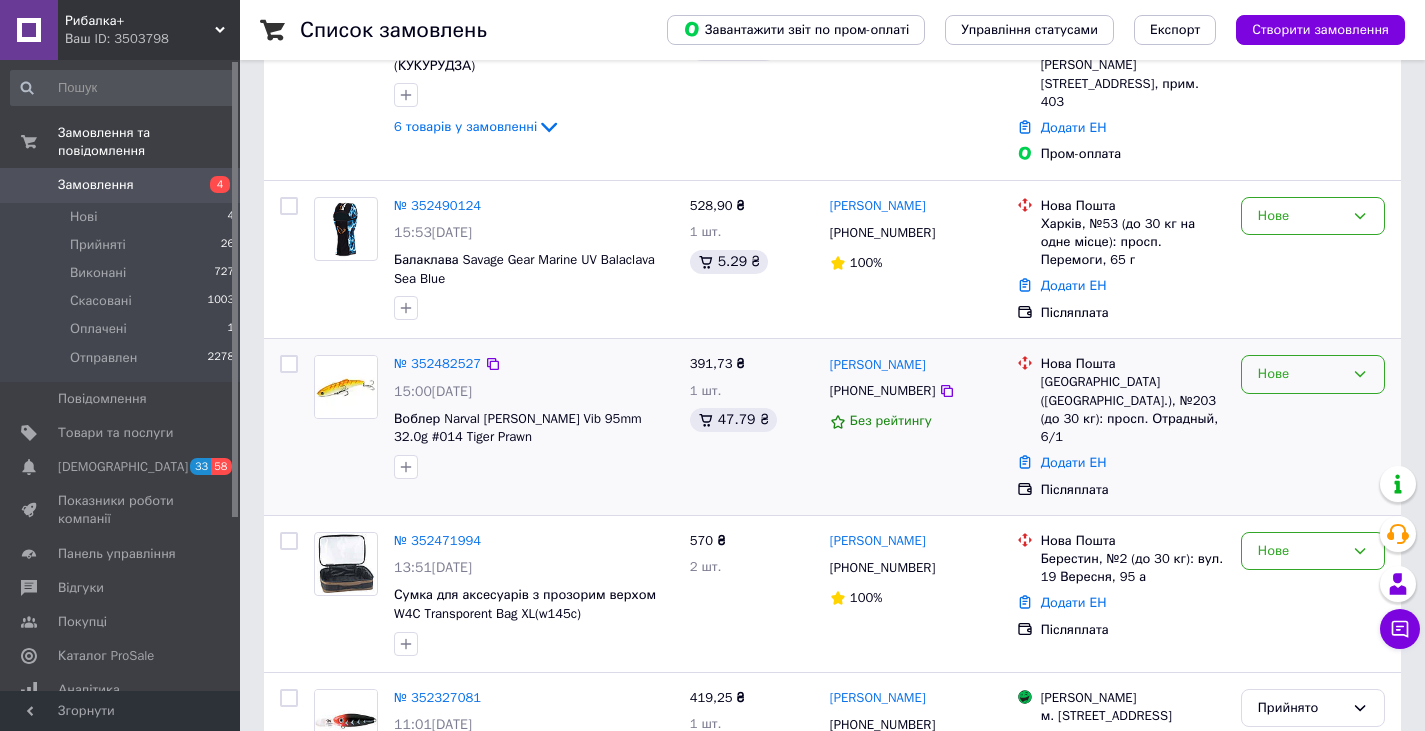 click on "Нове" at bounding box center [1301, 374] 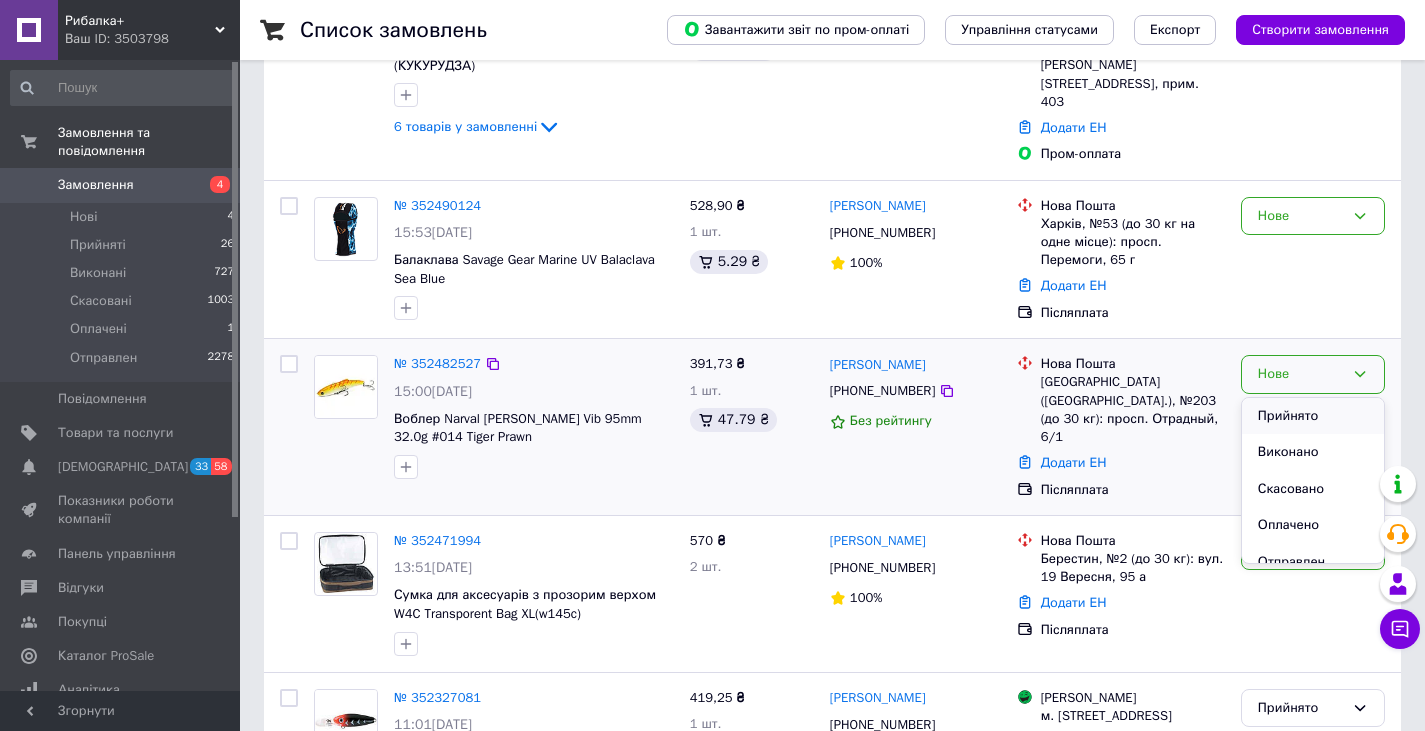click on "Прийнято" at bounding box center (1313, 416) 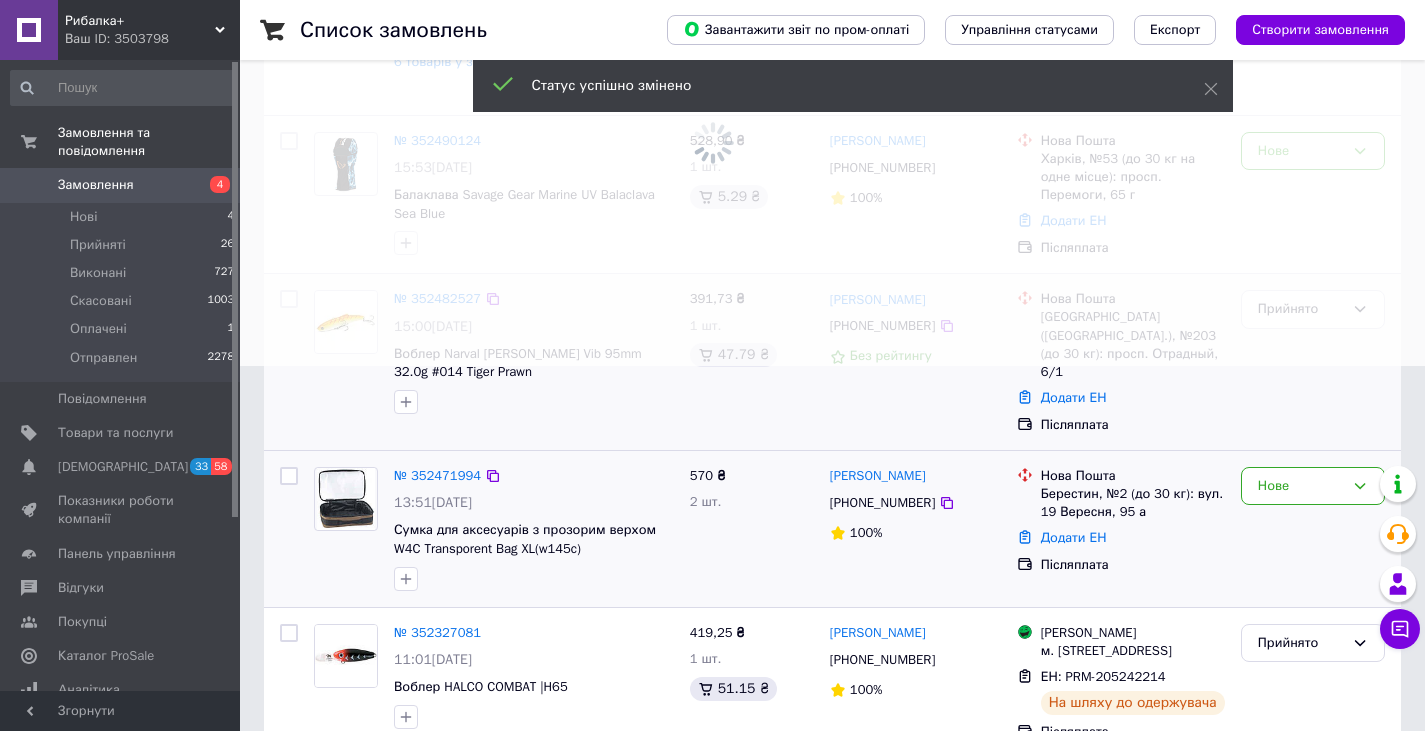 scroll, scrollTop: 400, scrollLeft: 0, axis: vertical 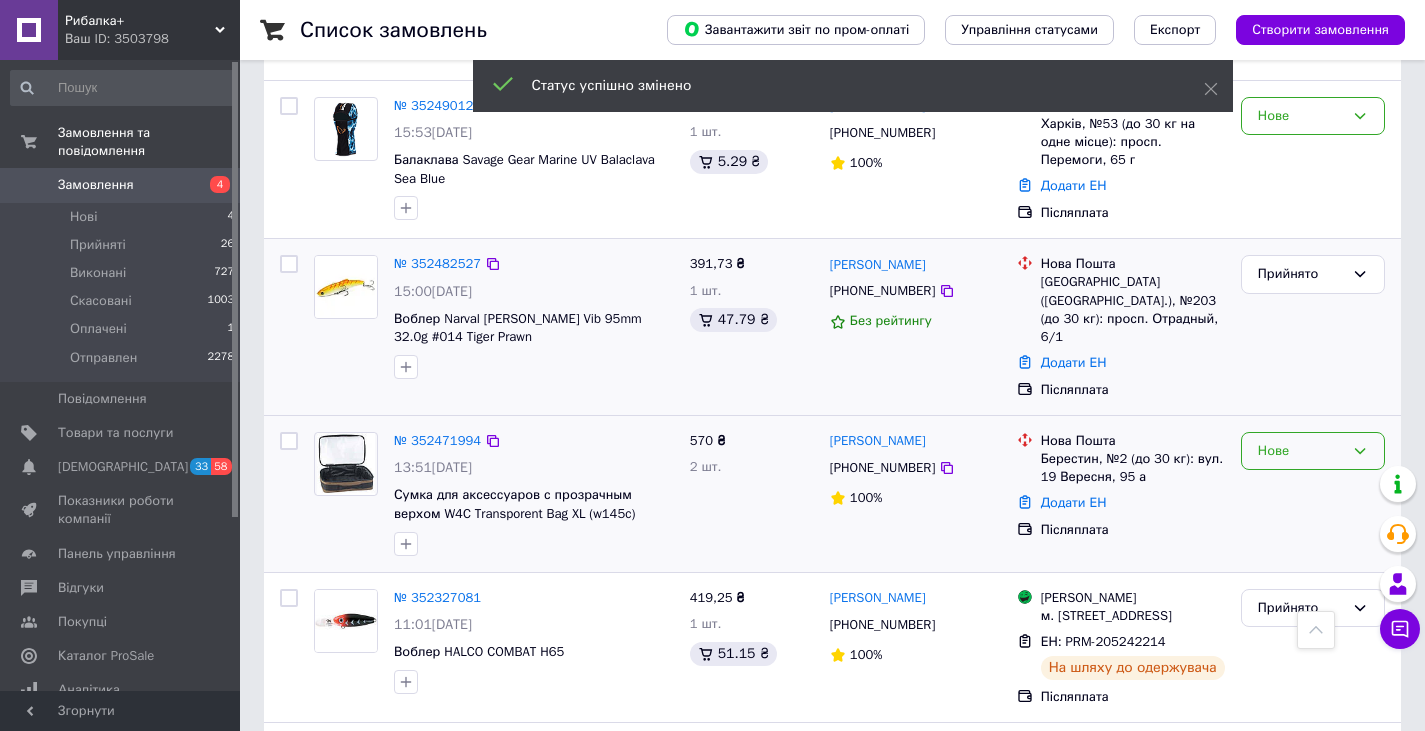 click on "Нове" at bounding box center [1301, 451] 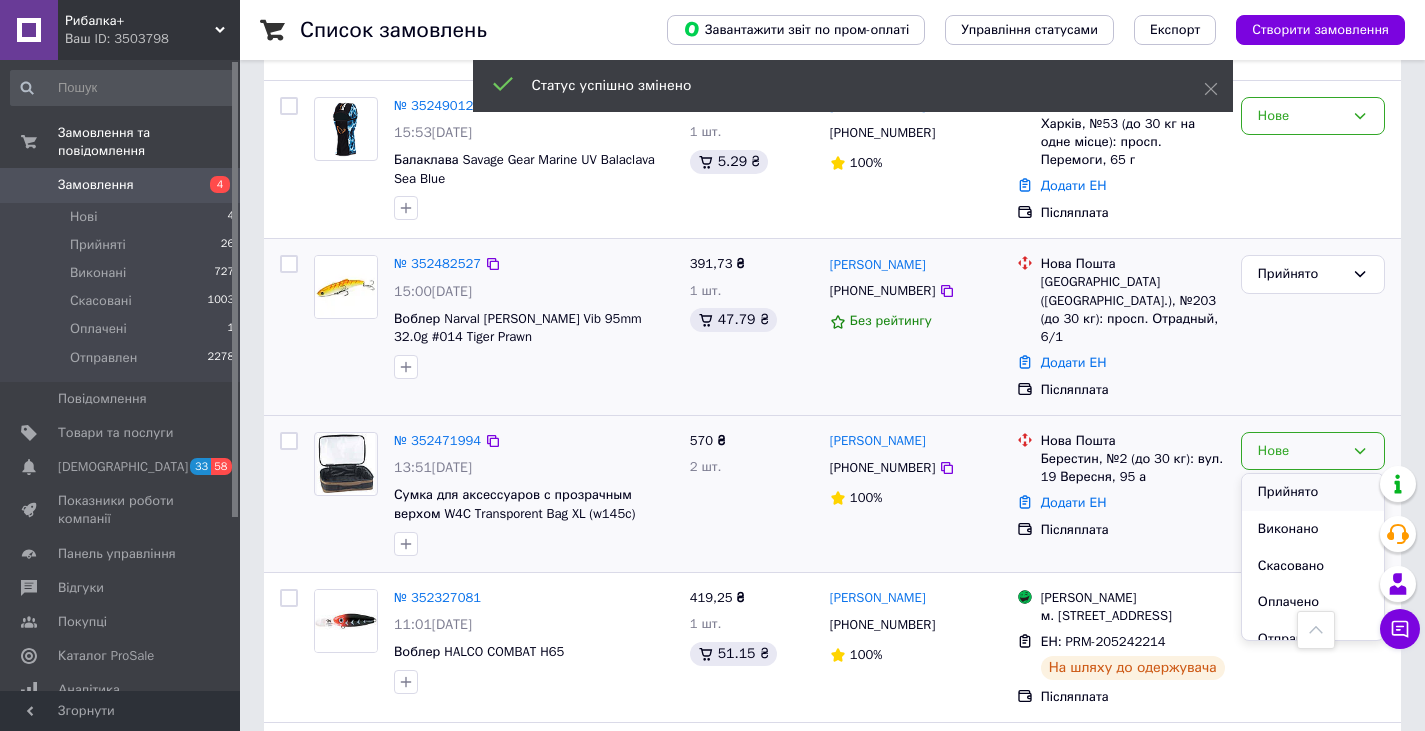 click on "Прийнято" at bounding box center [1313, 492] 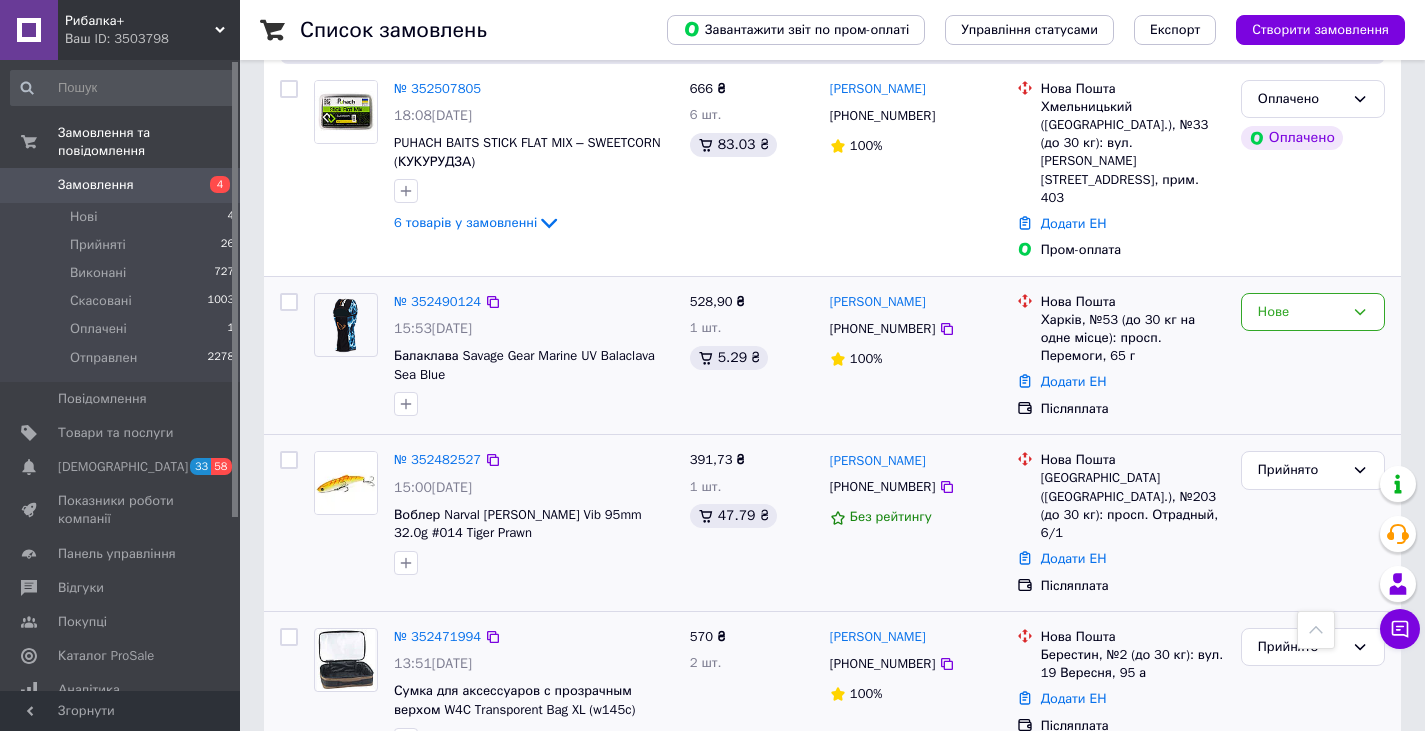 scroll, scrollTop: 100, scrollLeft: 0, axis: vertical 